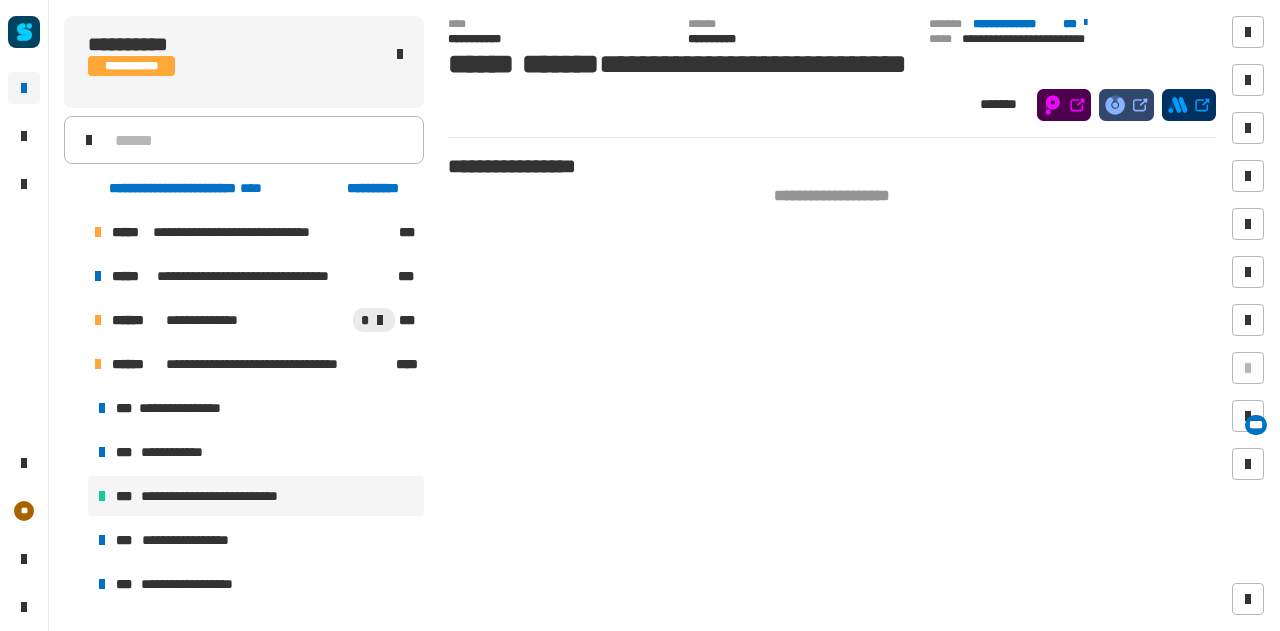 scroll, scrollTop: 0, scrollLeft: 0, axis: both 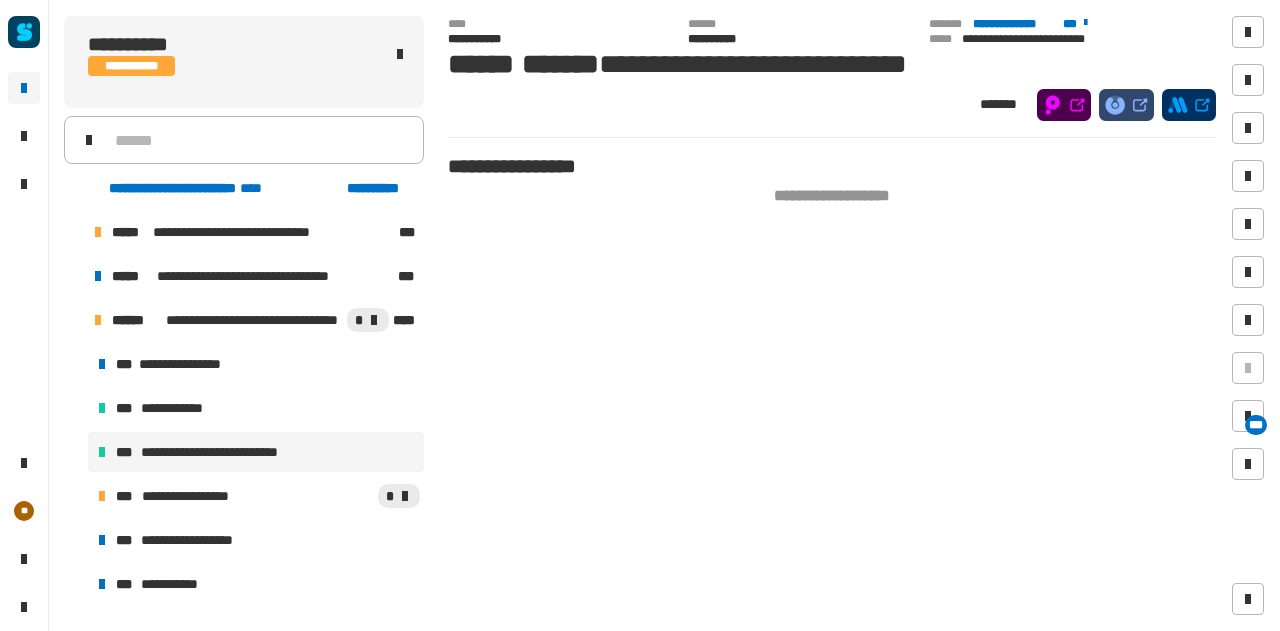 click 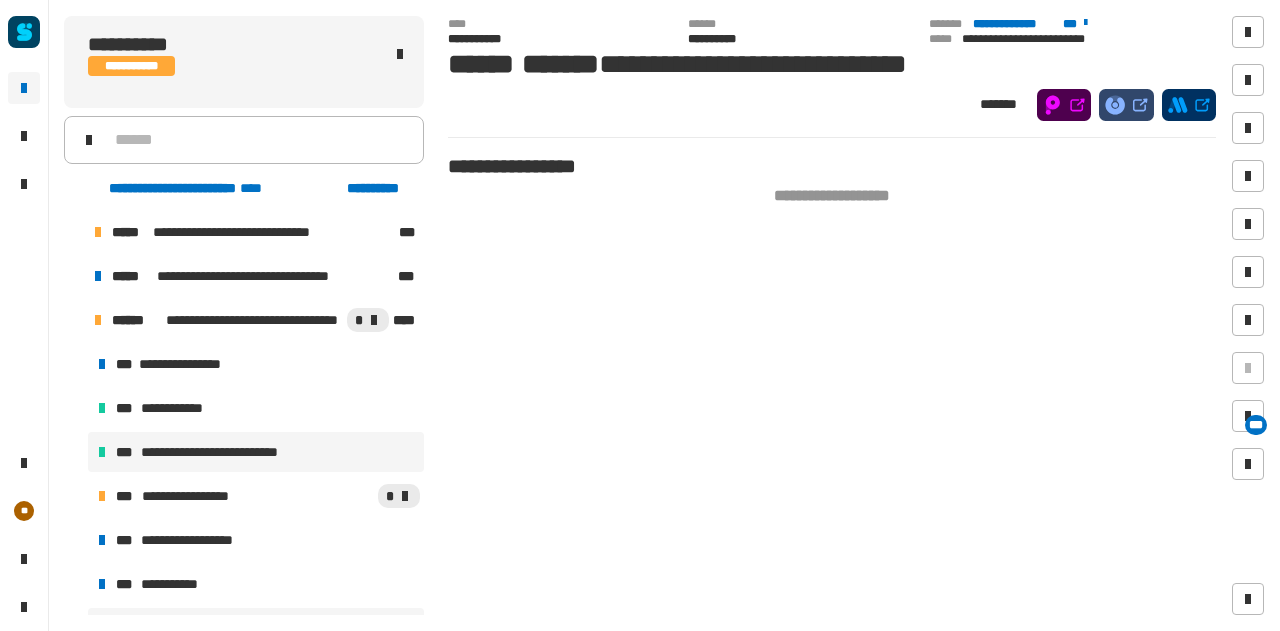 scroll, scrollTop: 8, scrollLeft: 0, axis: vertical 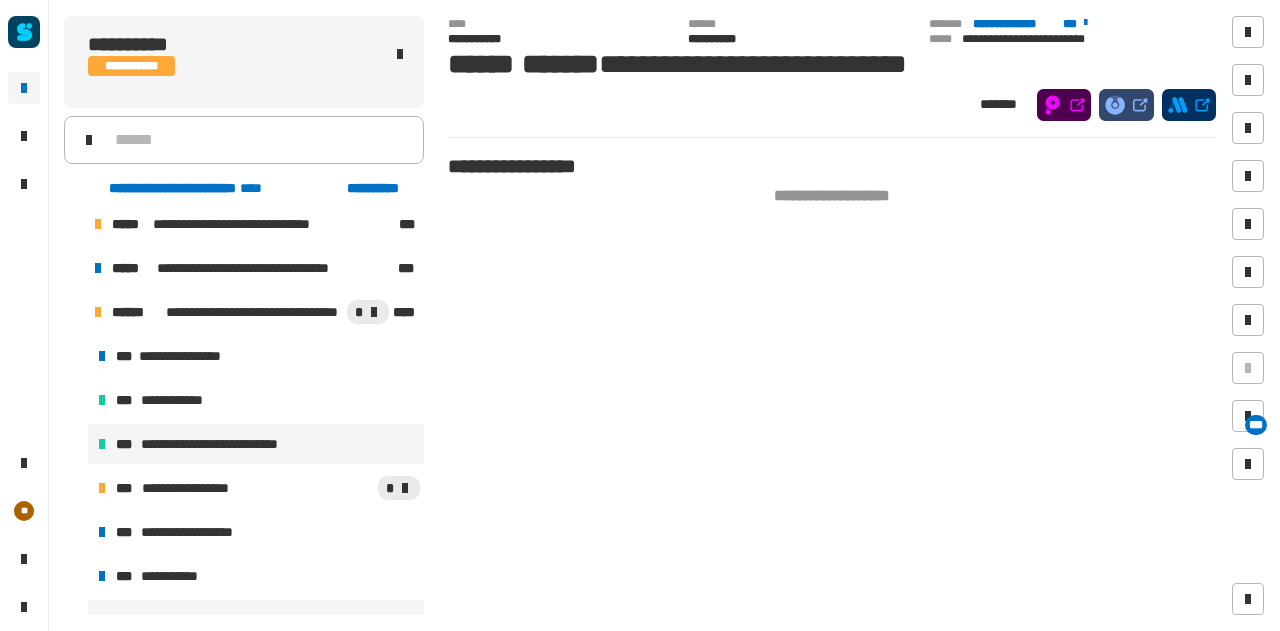 click on "**********" at bounding box center [256, 356] 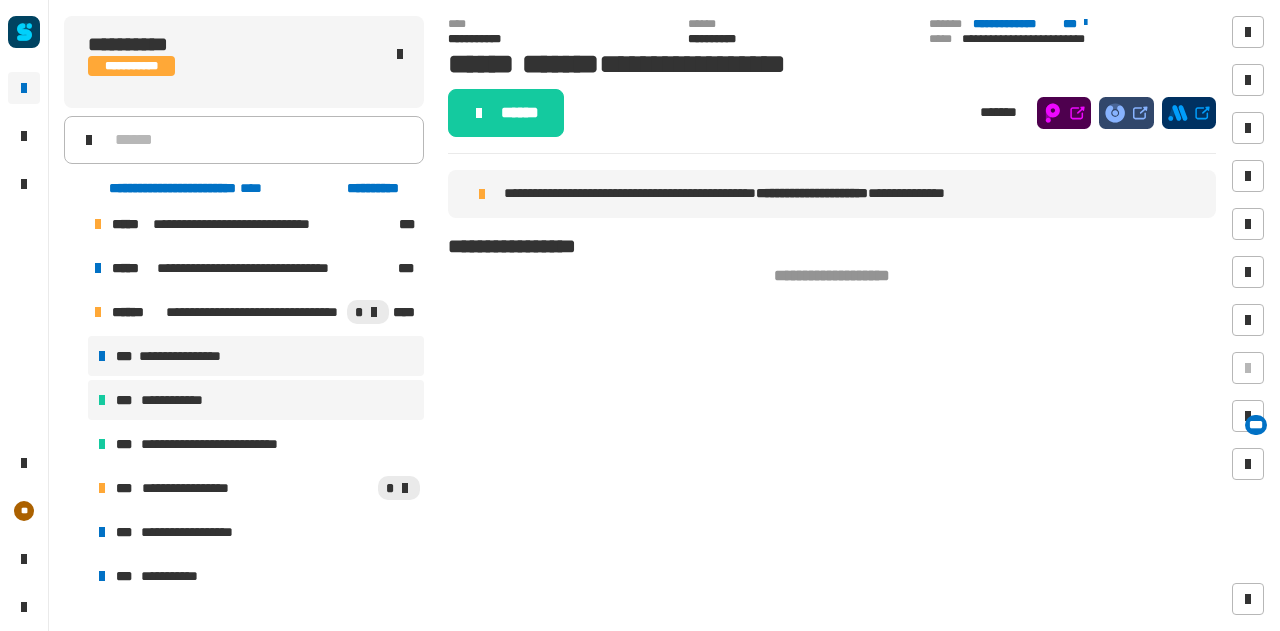 click on "**********" at bounding box center (176, 400) 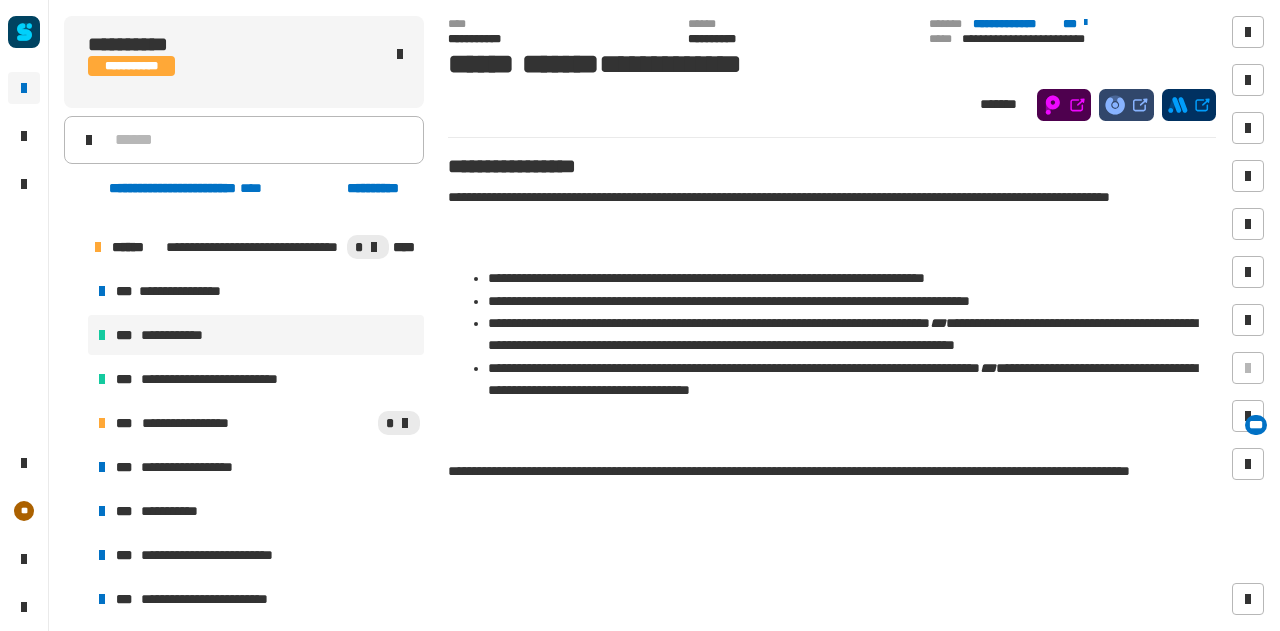 scroll, scrollTop: 70, scrollLeft: 0, axis: vertical 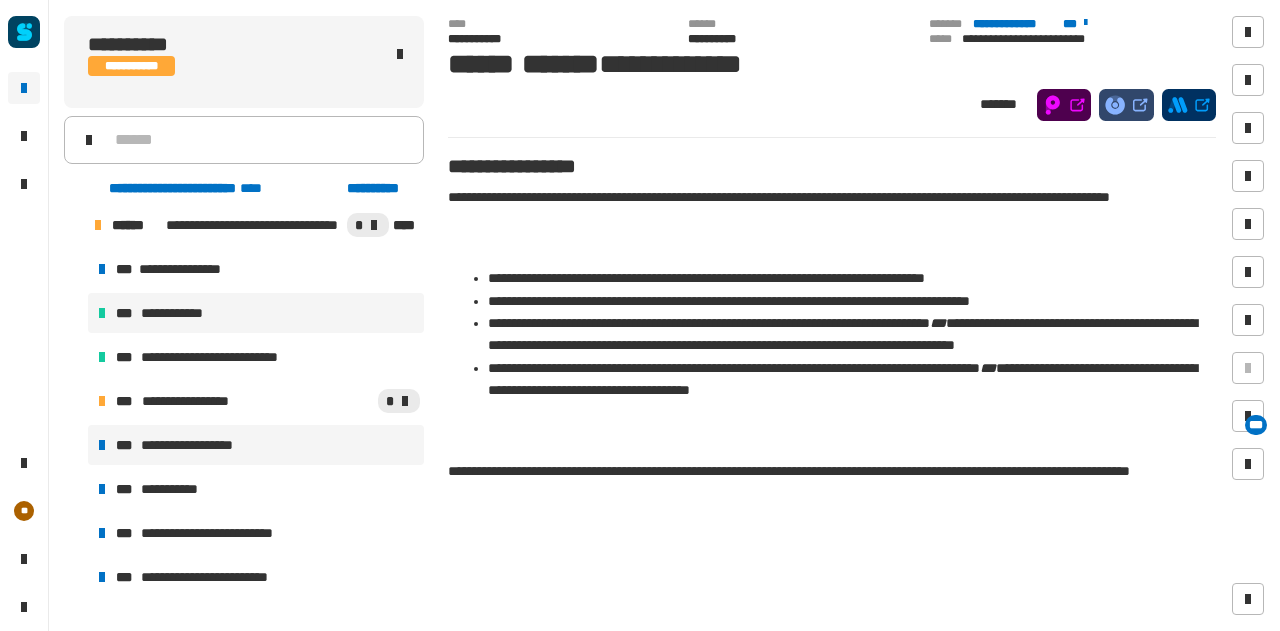 click on "**********" at bounding box center [256, 445] 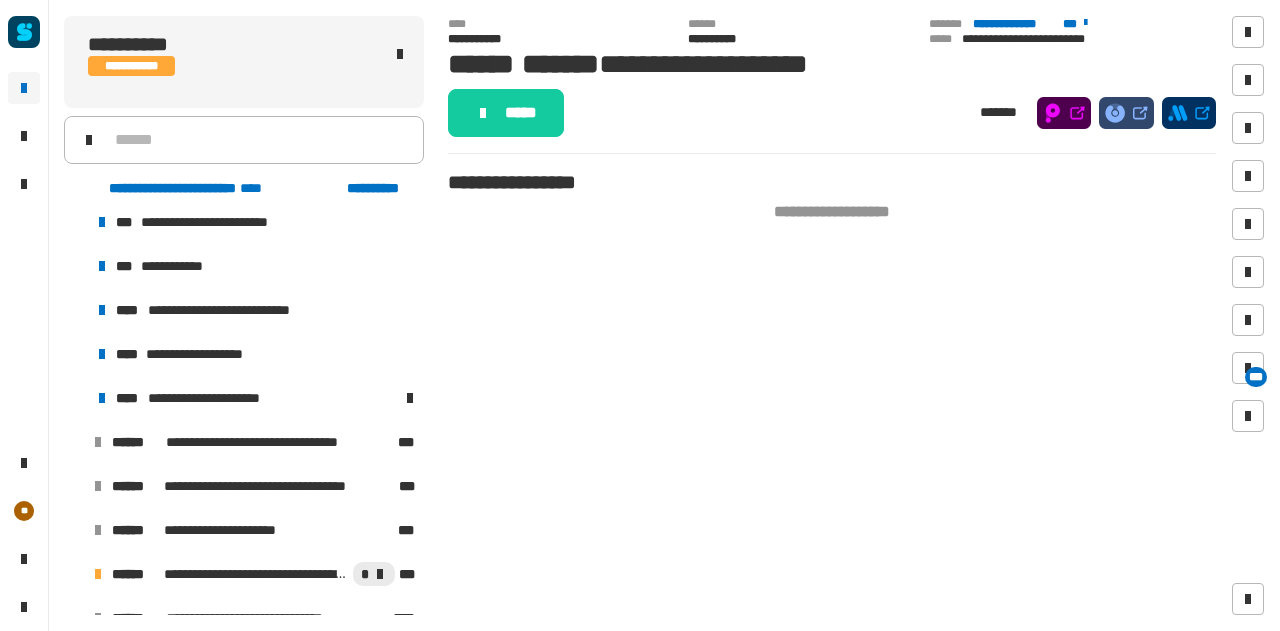 scroll, scrollTop: 450, scrollLeft: 0, axis: vertical 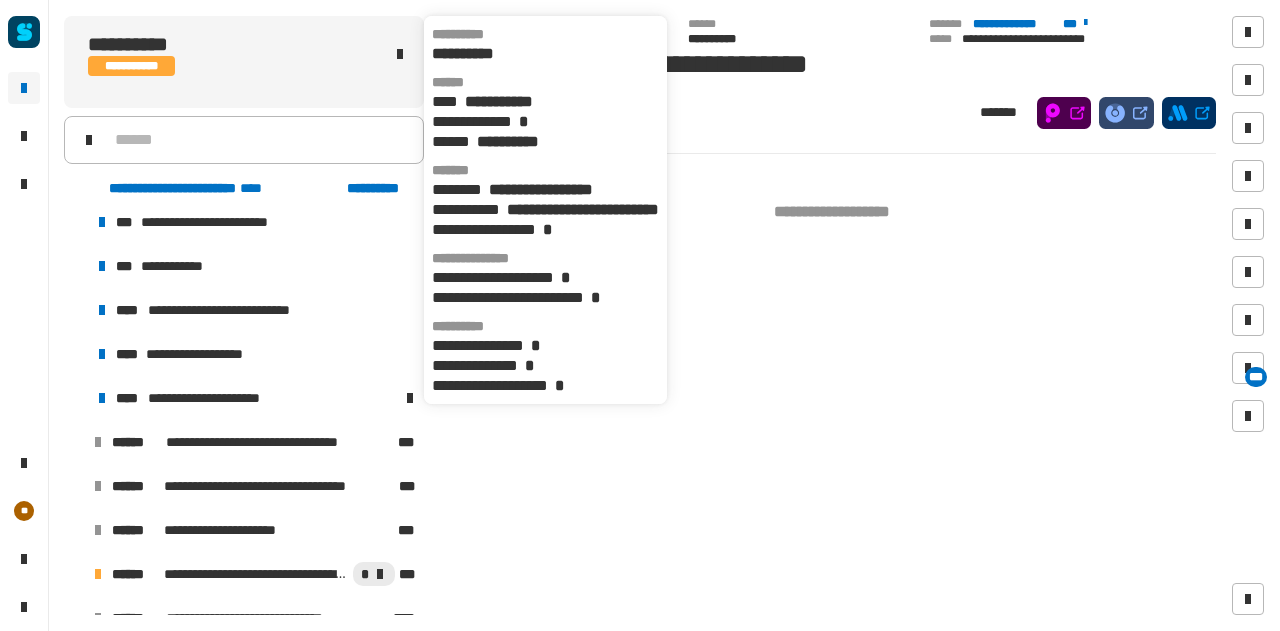 click on "**********" 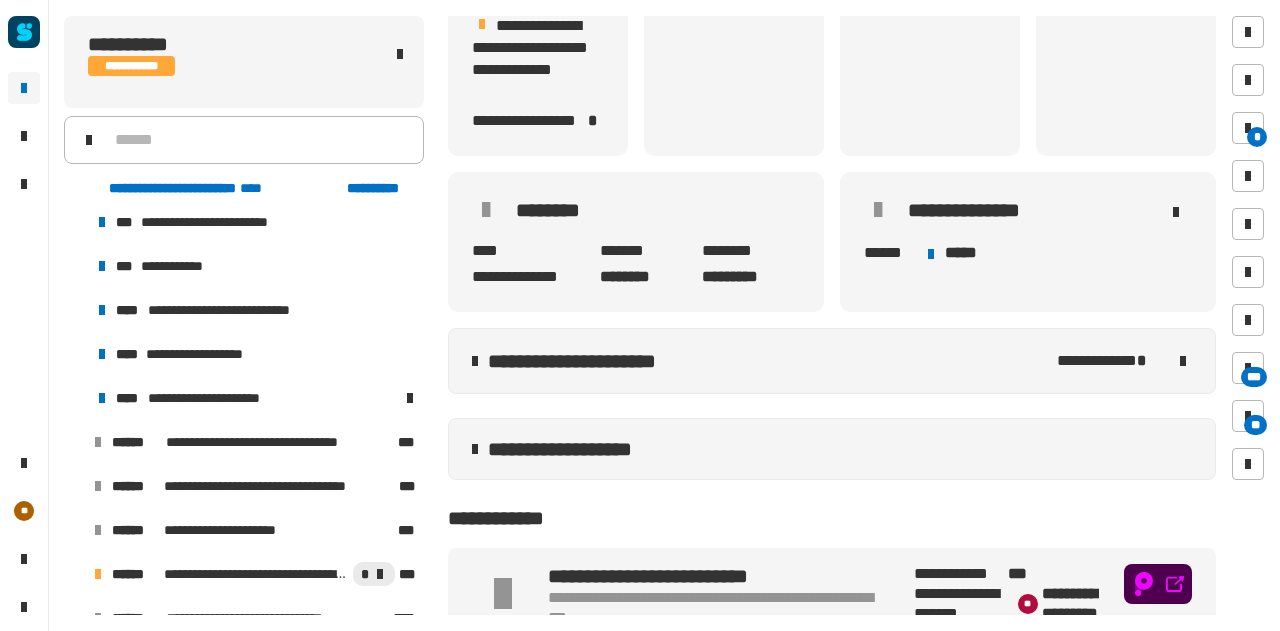 scroll, scrollTop: 535, scrollLeft: 0, axis: vertical 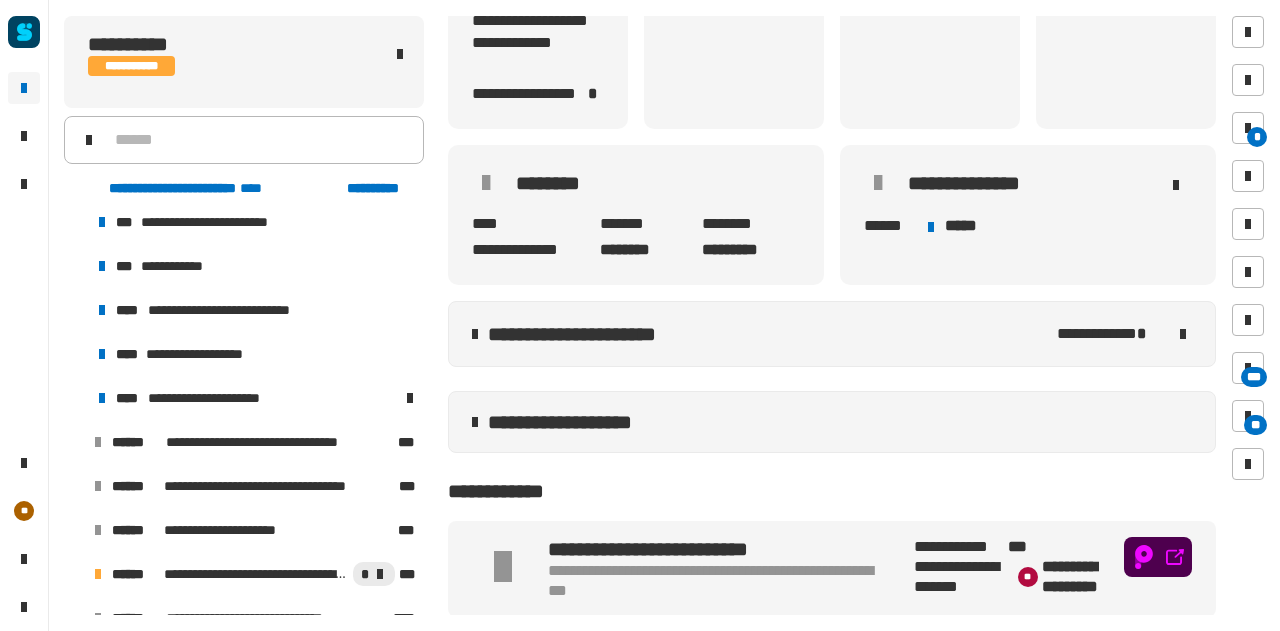 click 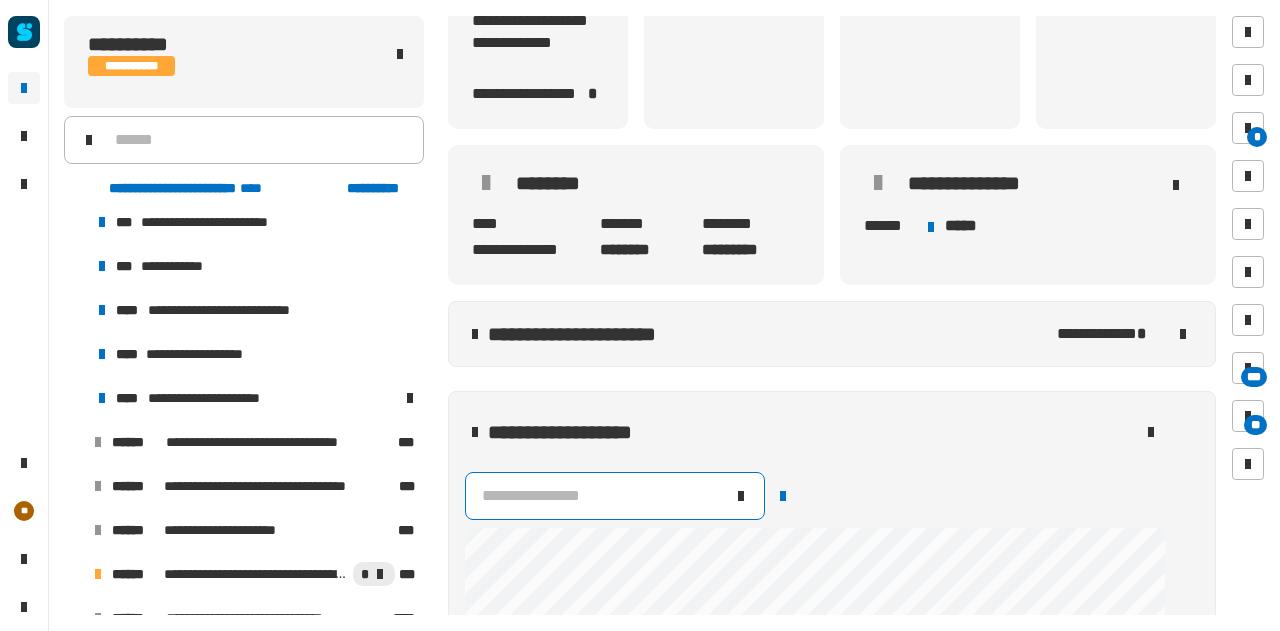 click on "**********" 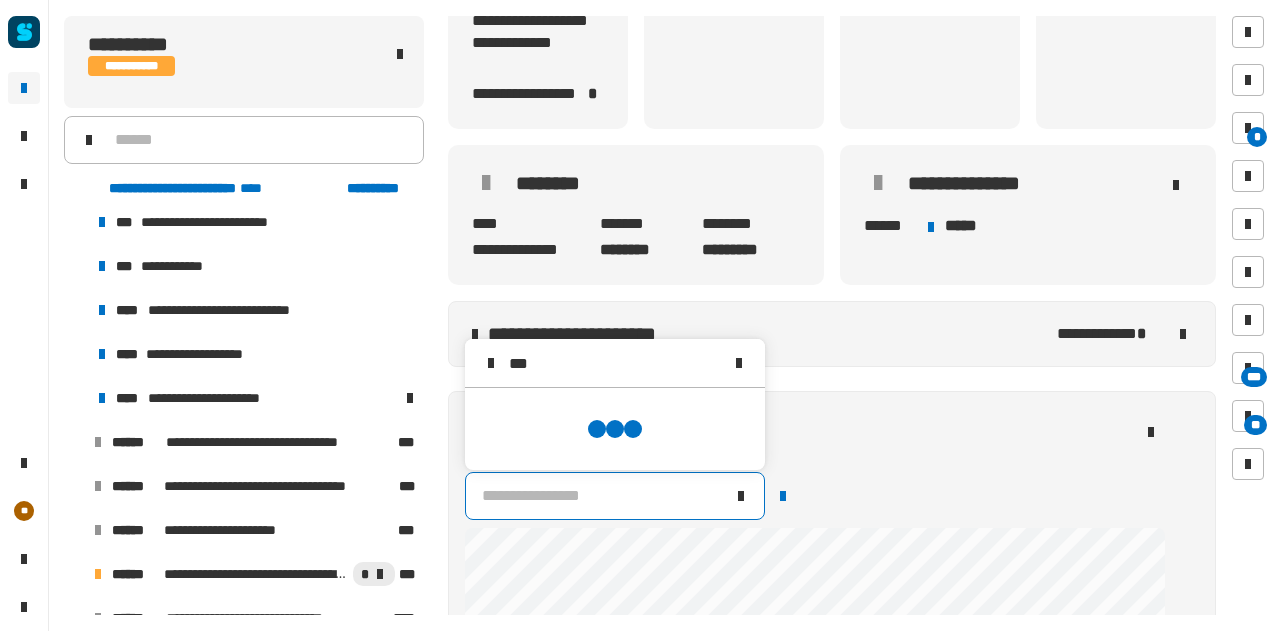 scroll, scrollTop: 0, scrollLeft: 0, axis: both 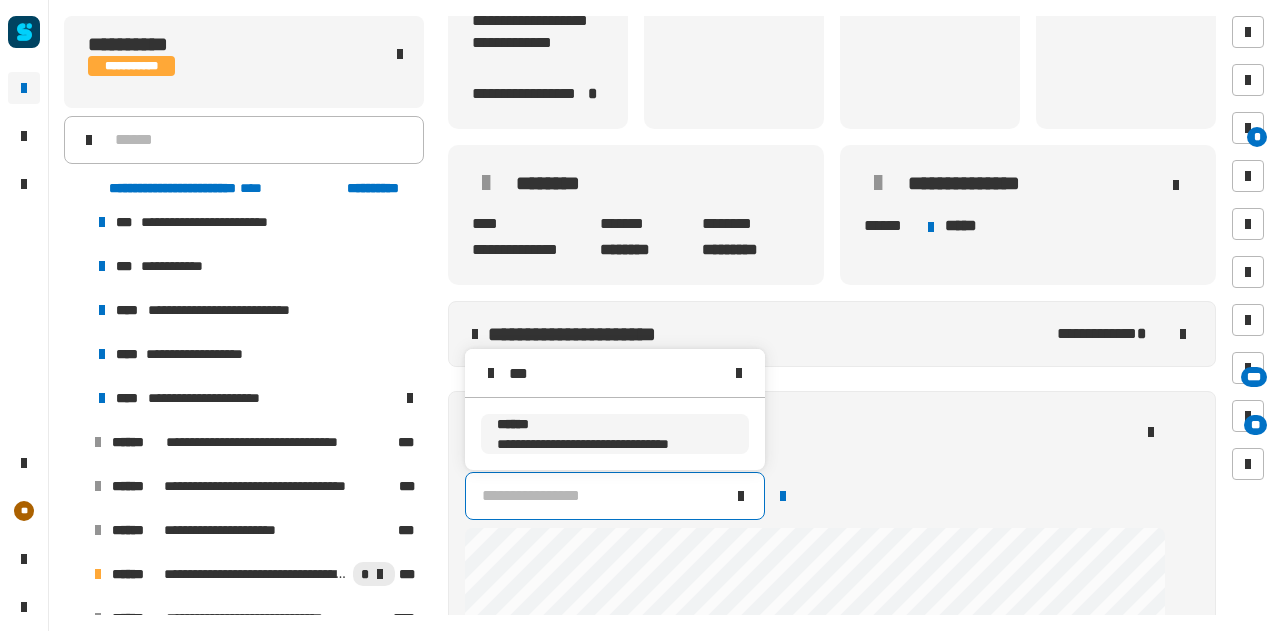 type on "***" 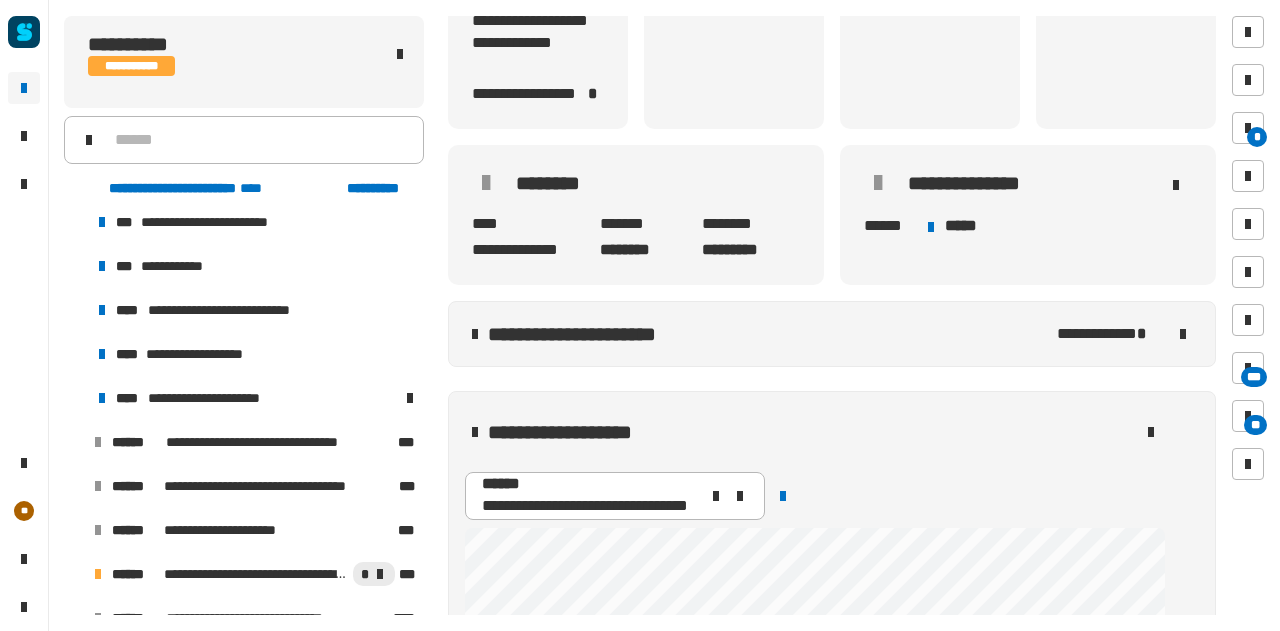 scroll, scrollTop: 574, scrollLeft: 2315, axis: both 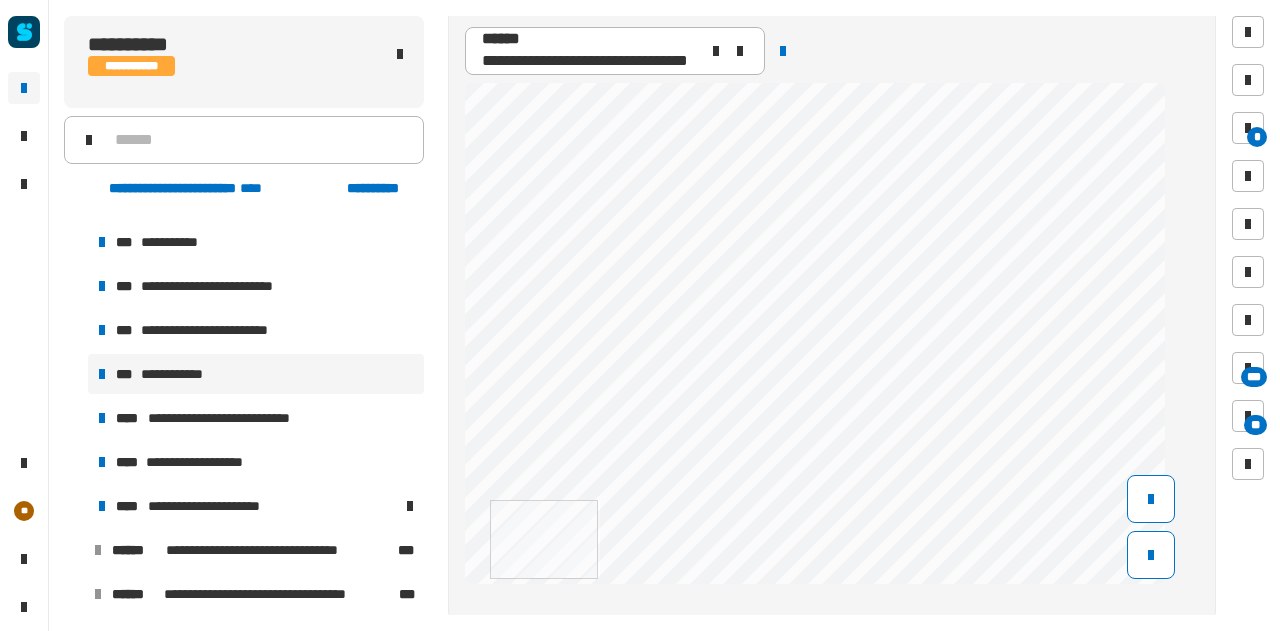 click on "**********" at bounding box center (181, 374) 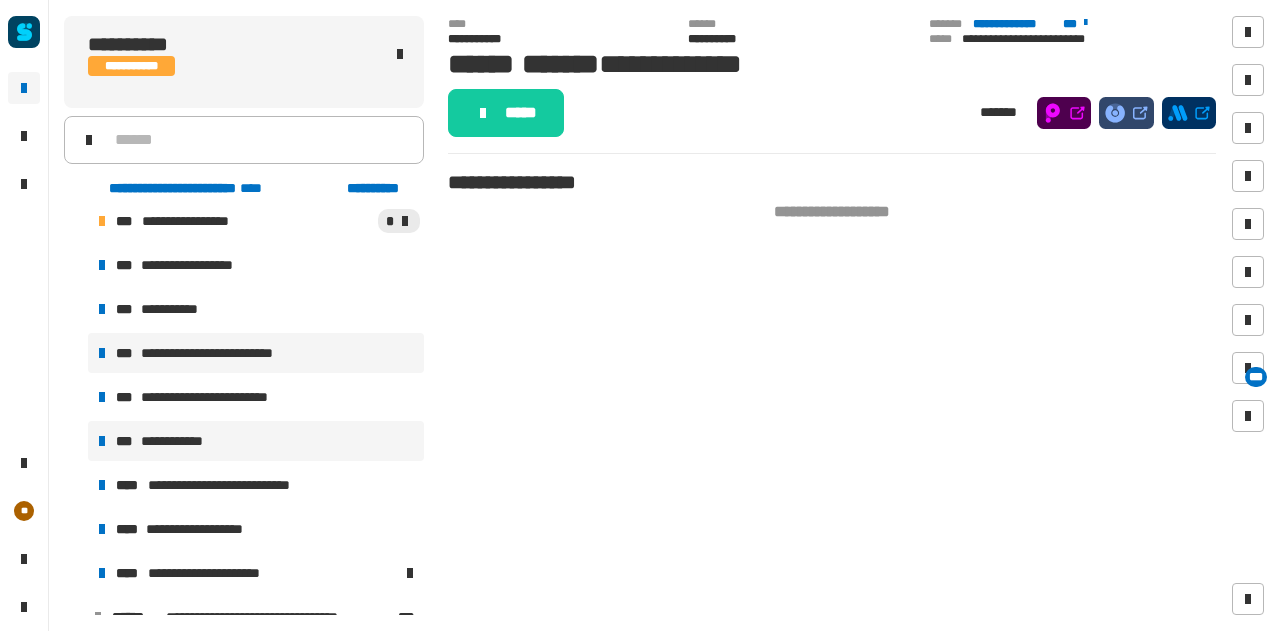 scroll, scrollTop: 274, scrollLeft: 0, axis: vertical 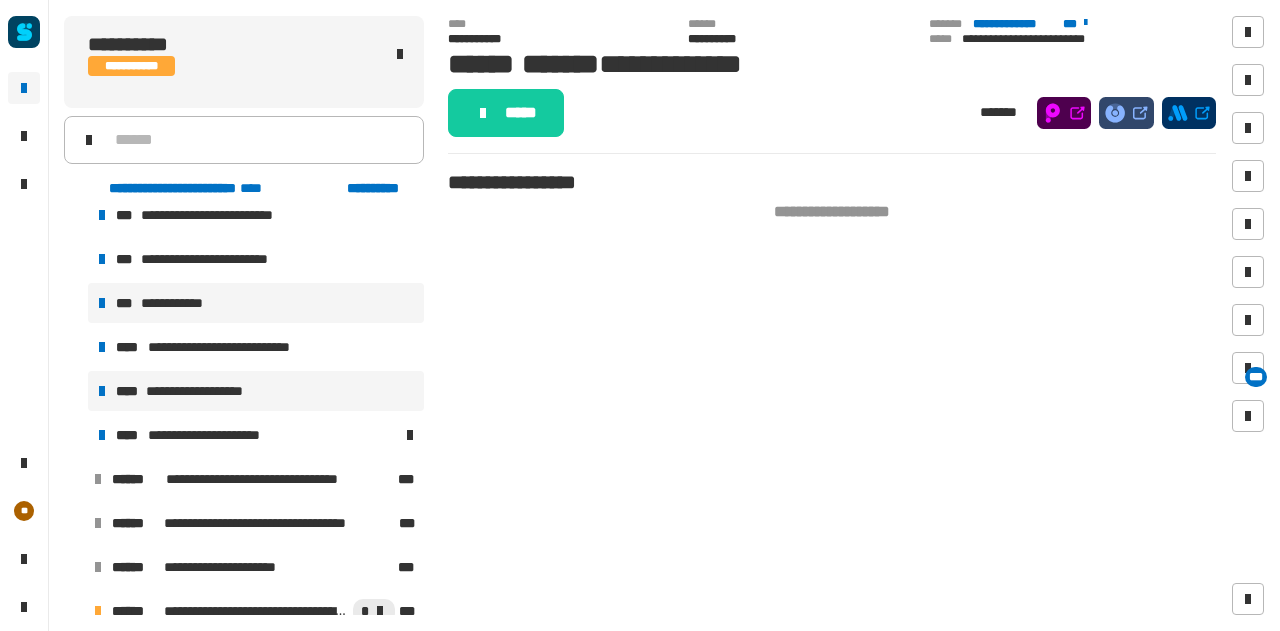 click on "**********" at bounding box center [256, 391] 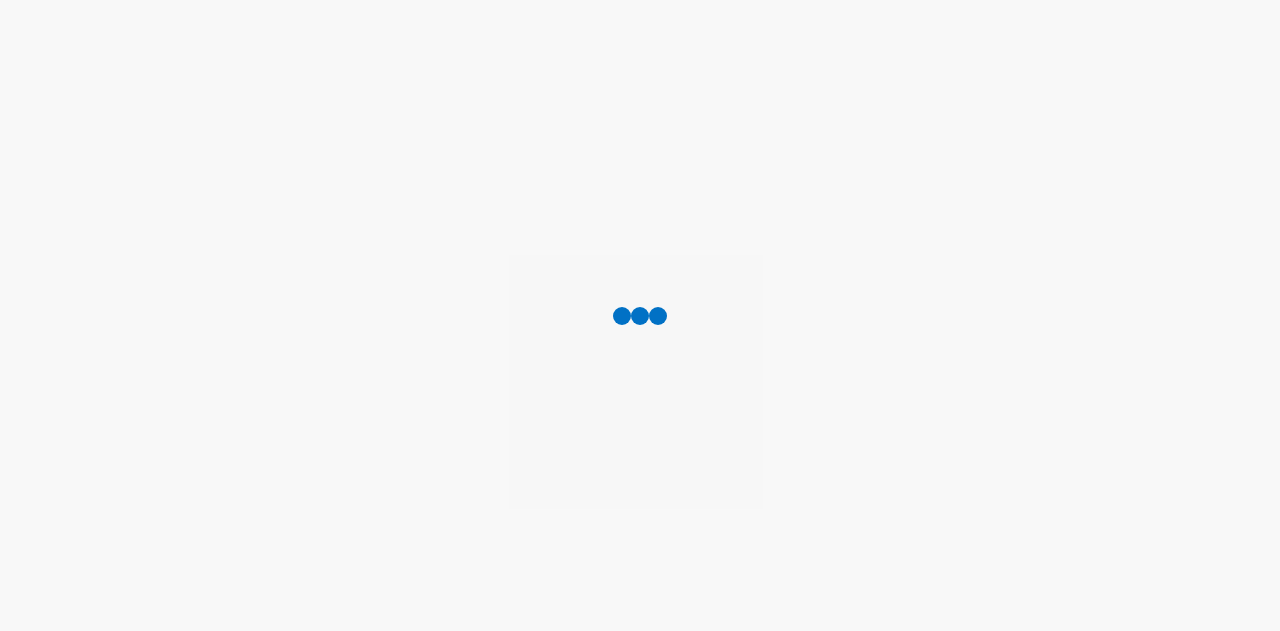 scroll, scrollTop: 0, scrollLeft: 0, axis: both 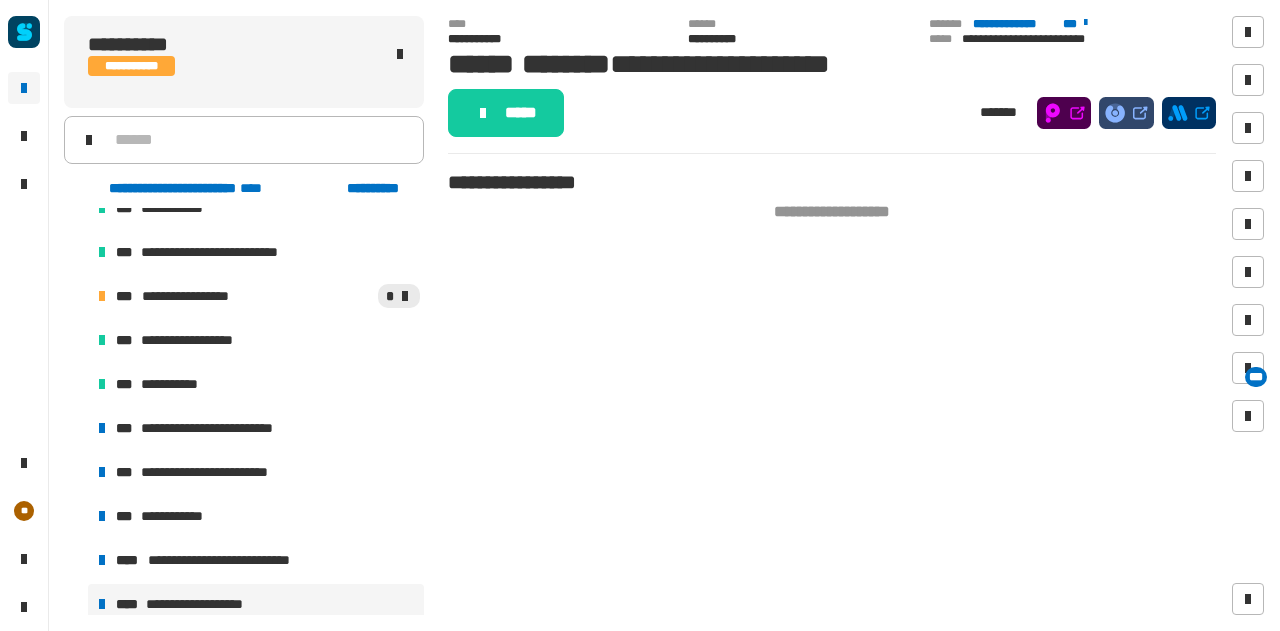 click on "**********" 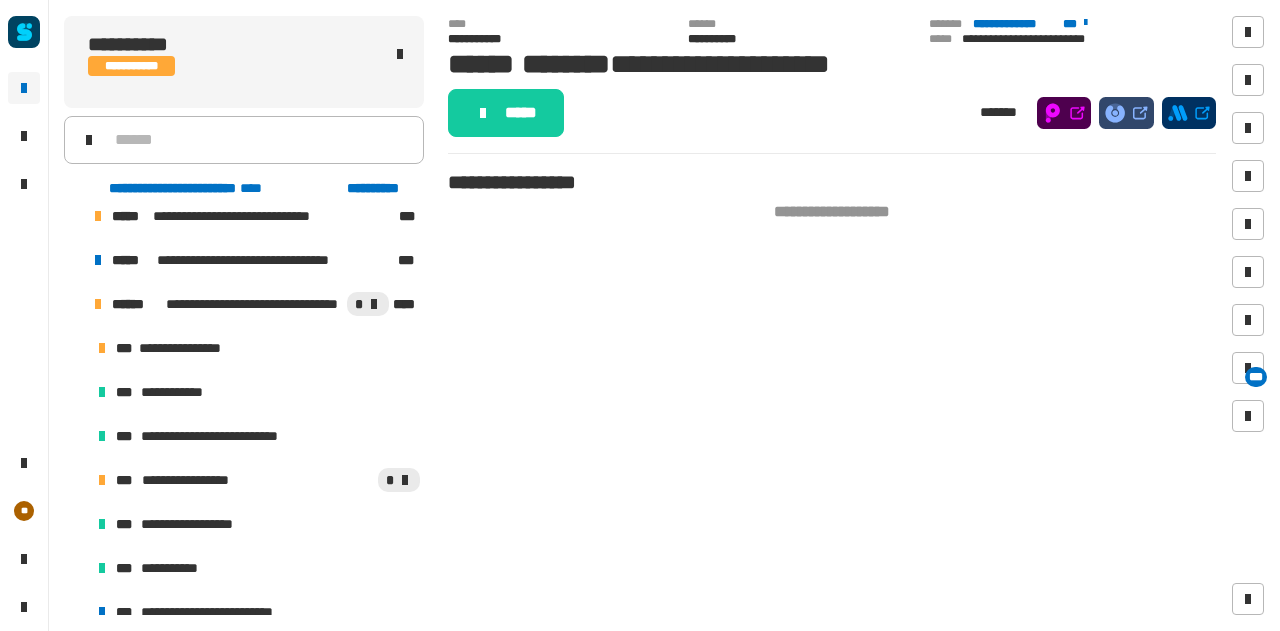 scroll, scrollTop: 6, scrollLeft: 0, axis: vertical 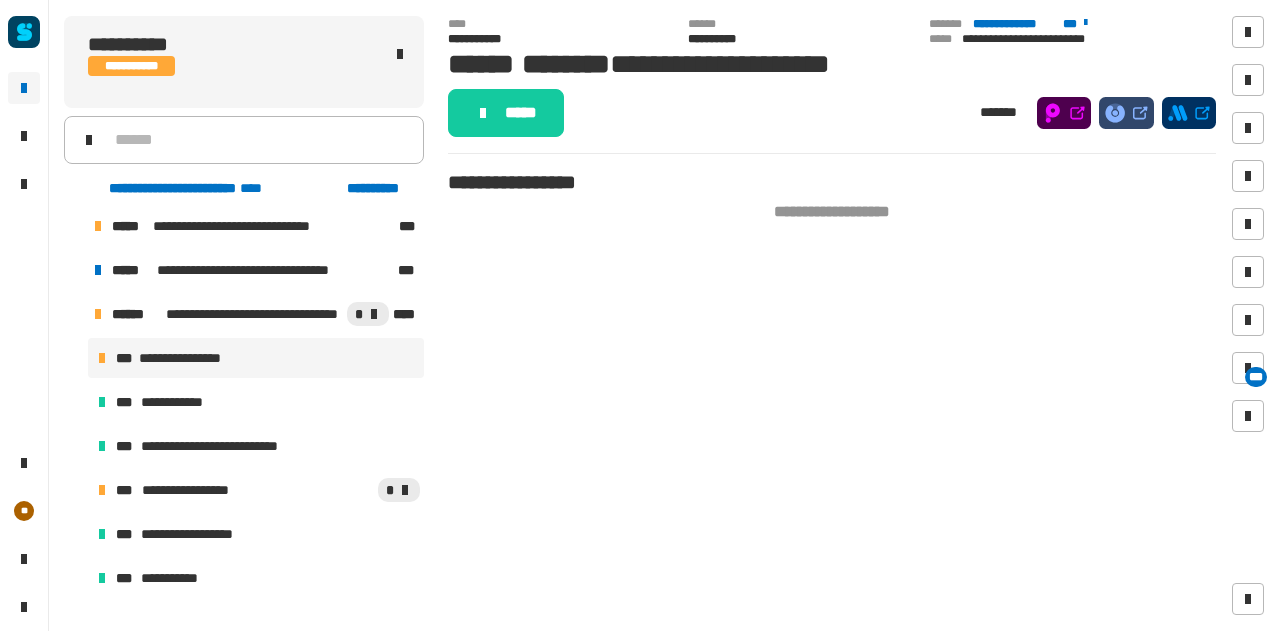 click on "**********" at bounding box center [187, 358] 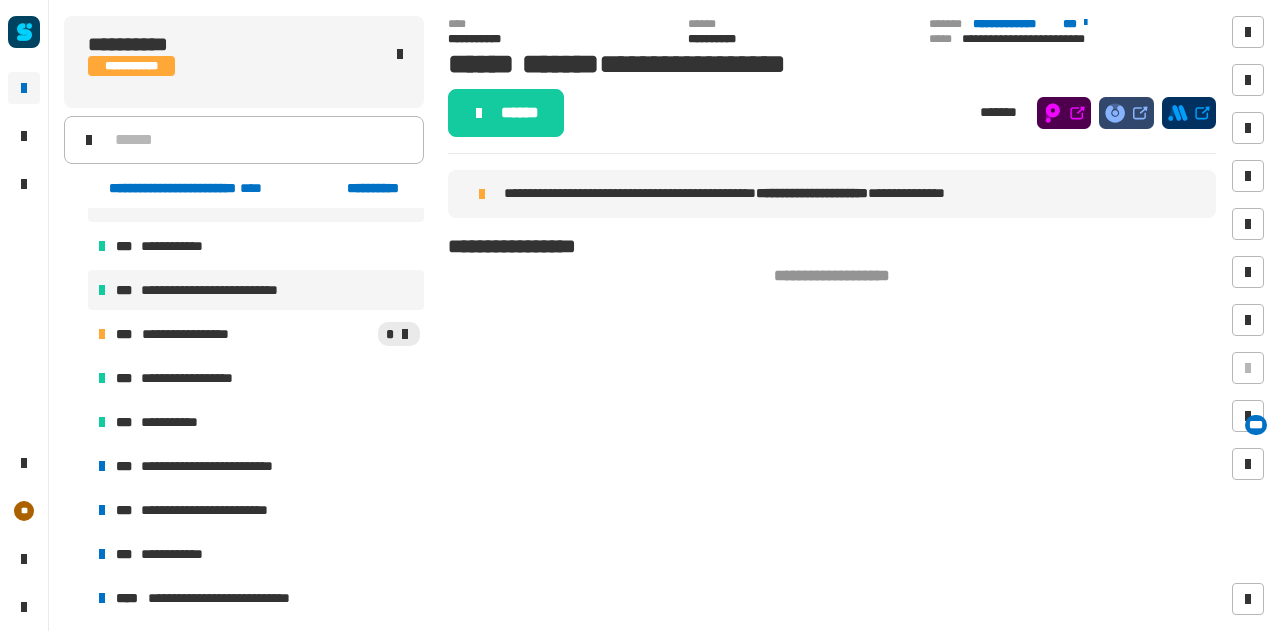 scroll, scrollTop: 172, scrollLeft: 0, axis: vertical 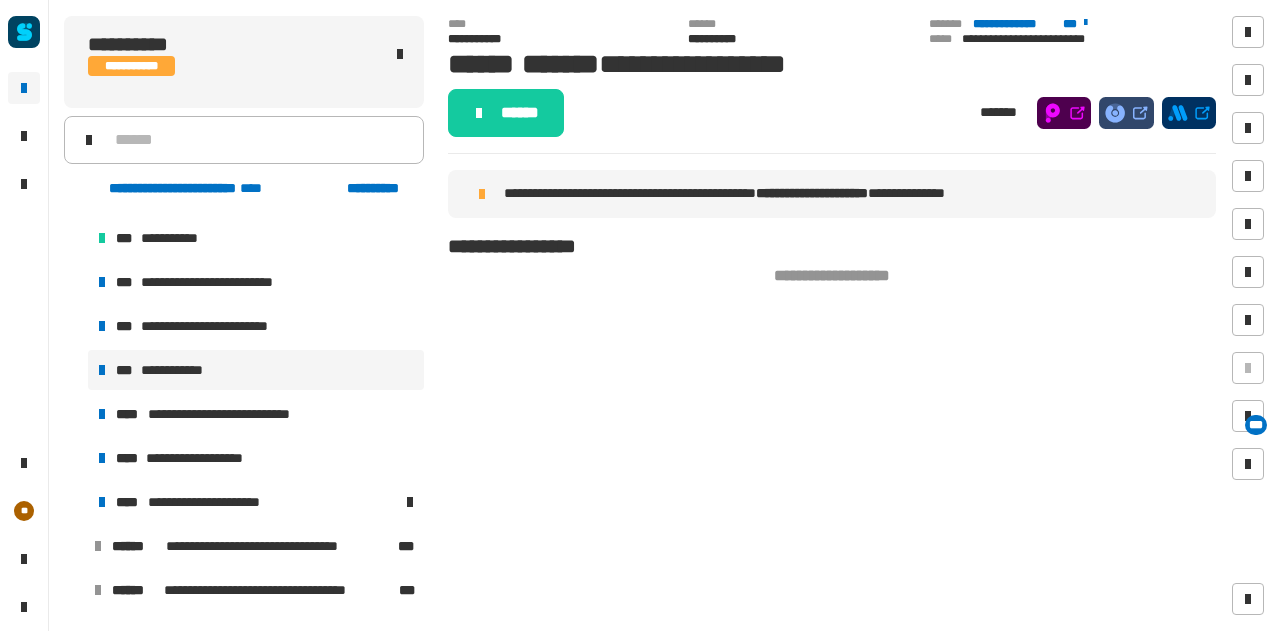 click on "**********" at bounding box center [256, 370] 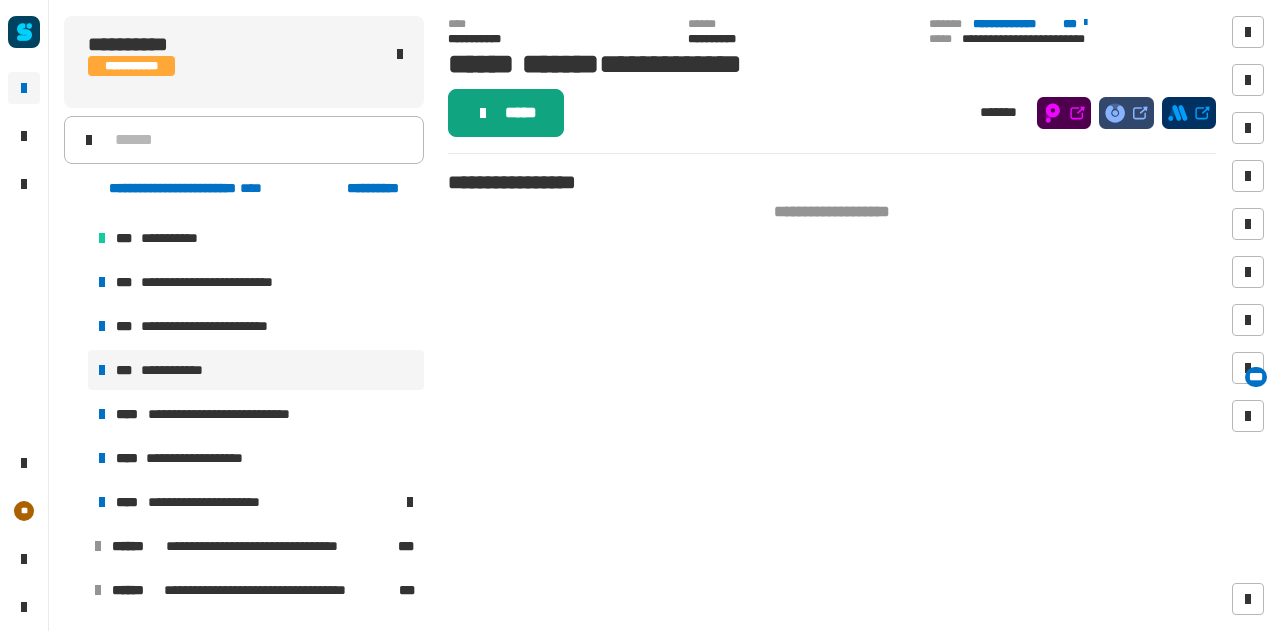click on "*****" 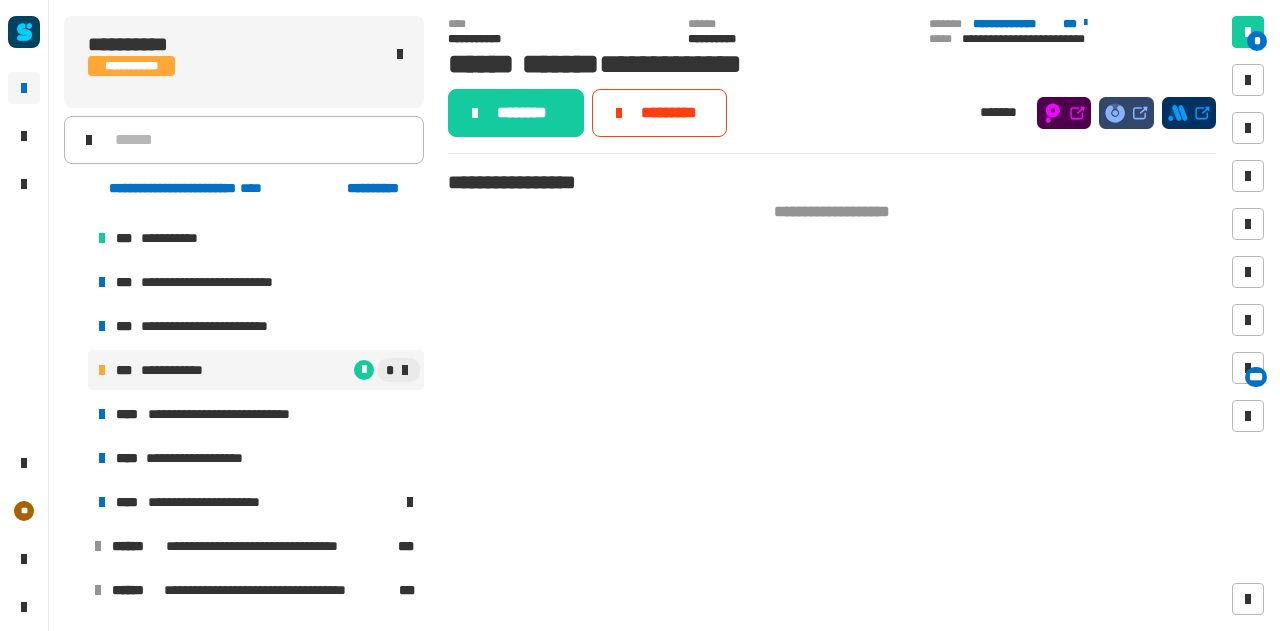 click on "********" 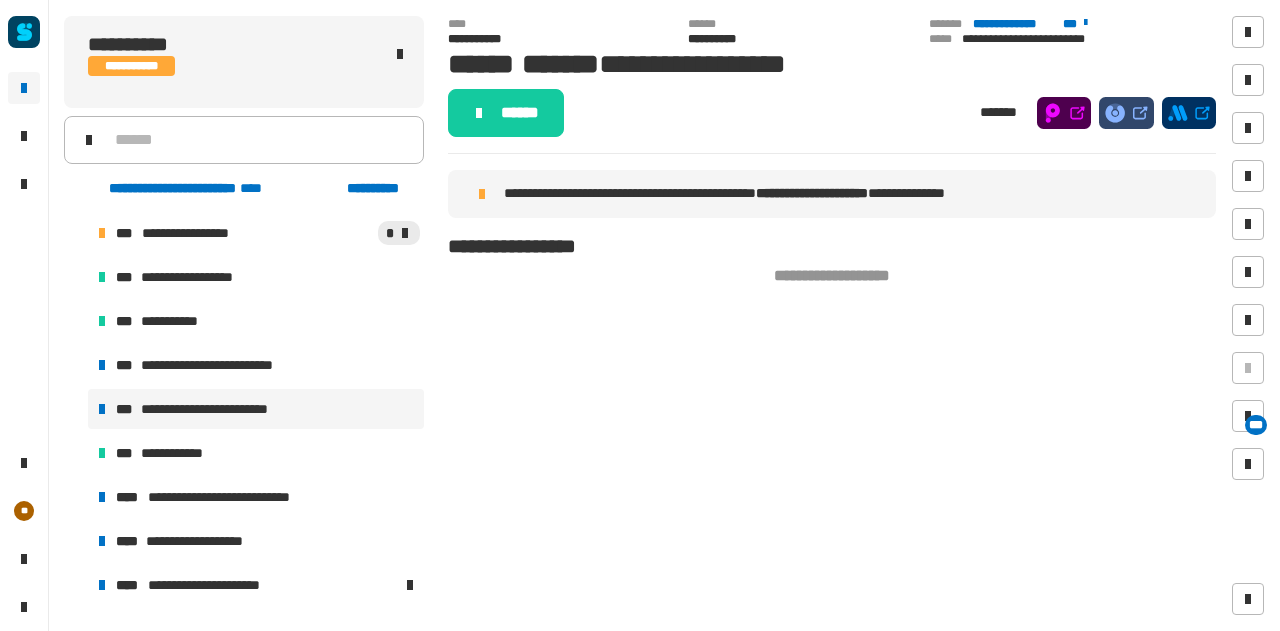 scroll, scrollTop: 261, scrollLeft: 0, axis: vertical 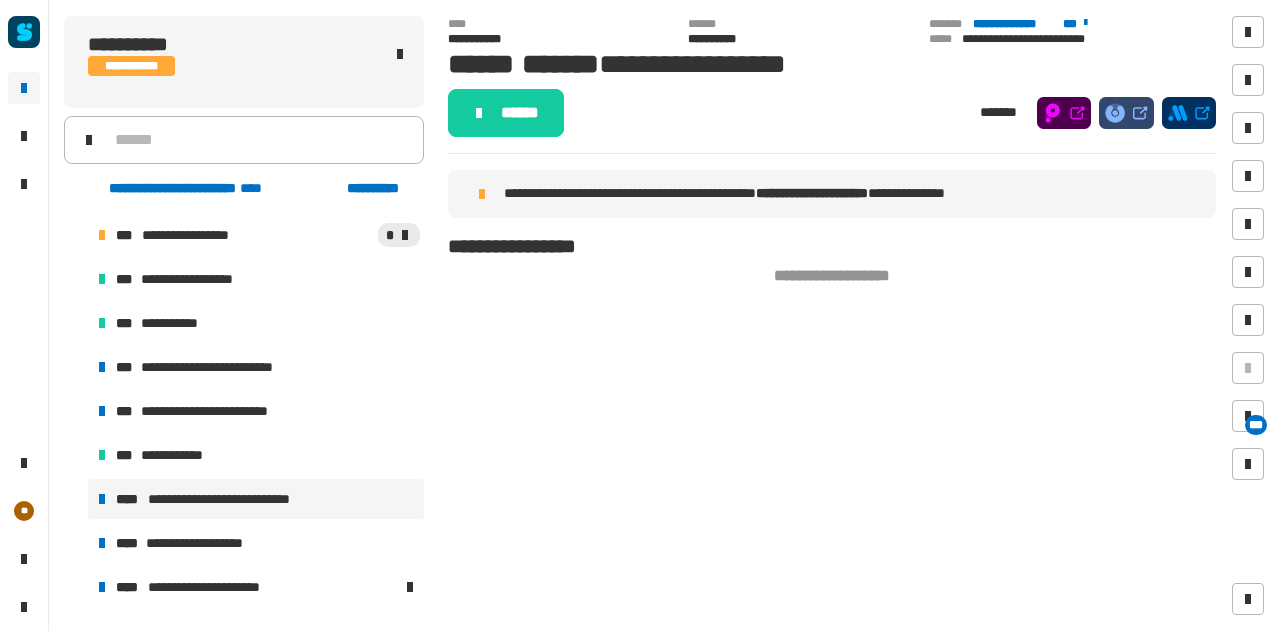 click on "**********" at bounding box center [256, 499] 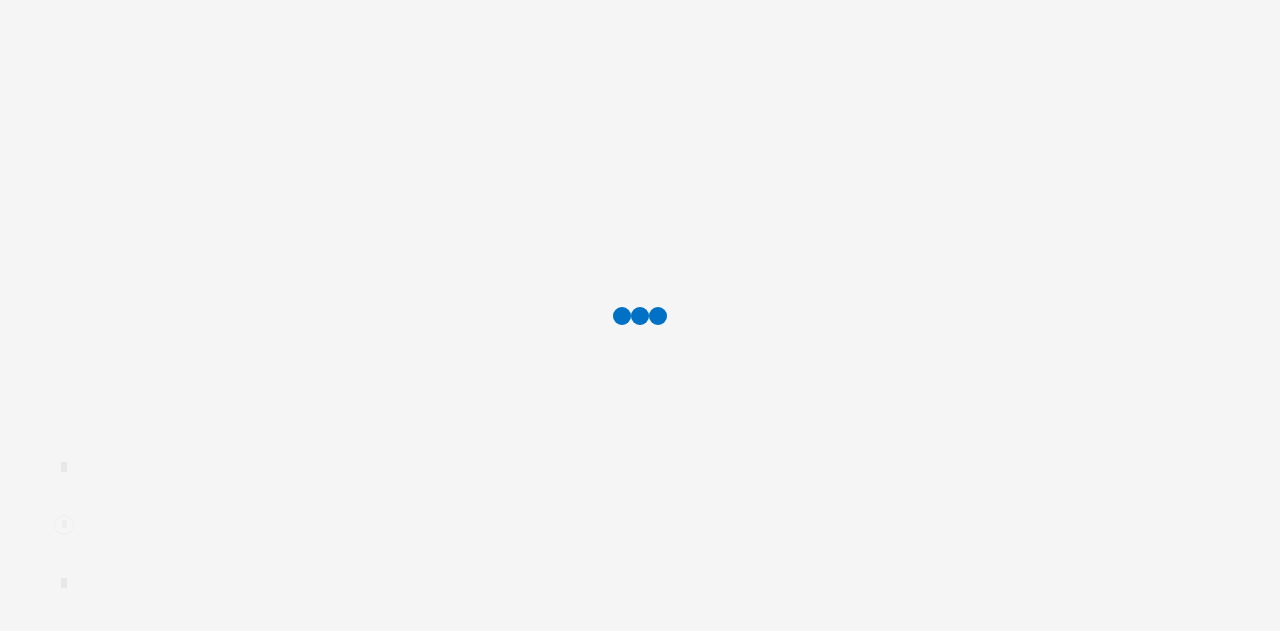scroll, scrollTop: 0, scrollLeft: 0, axis: both 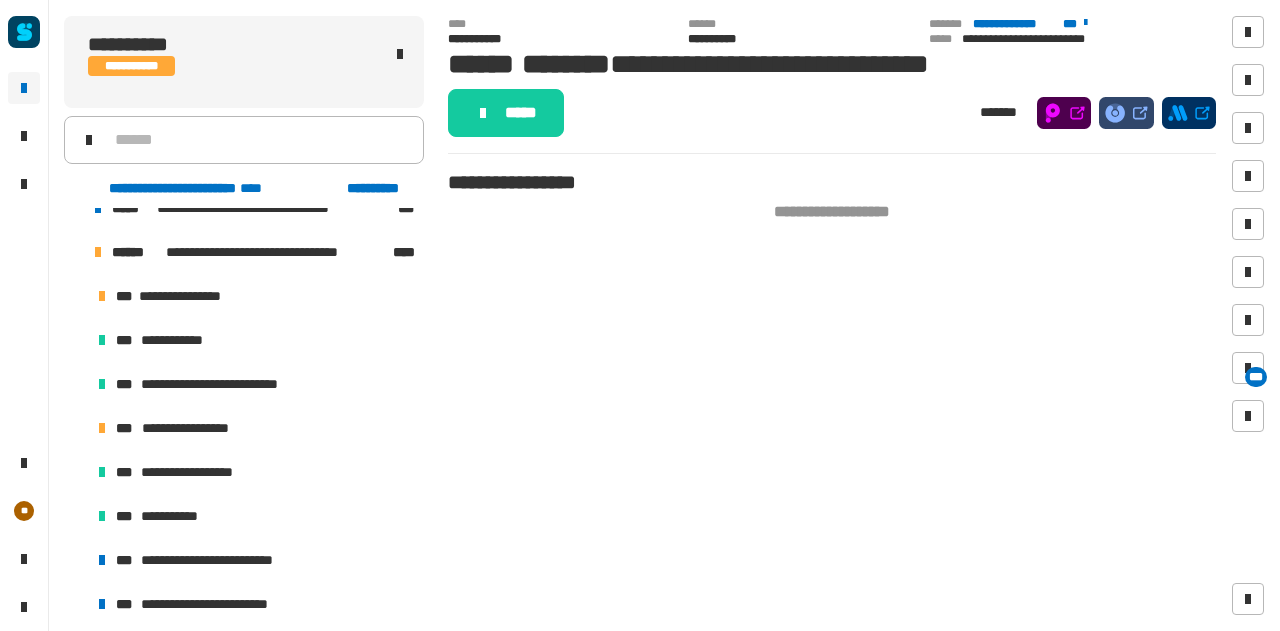 click 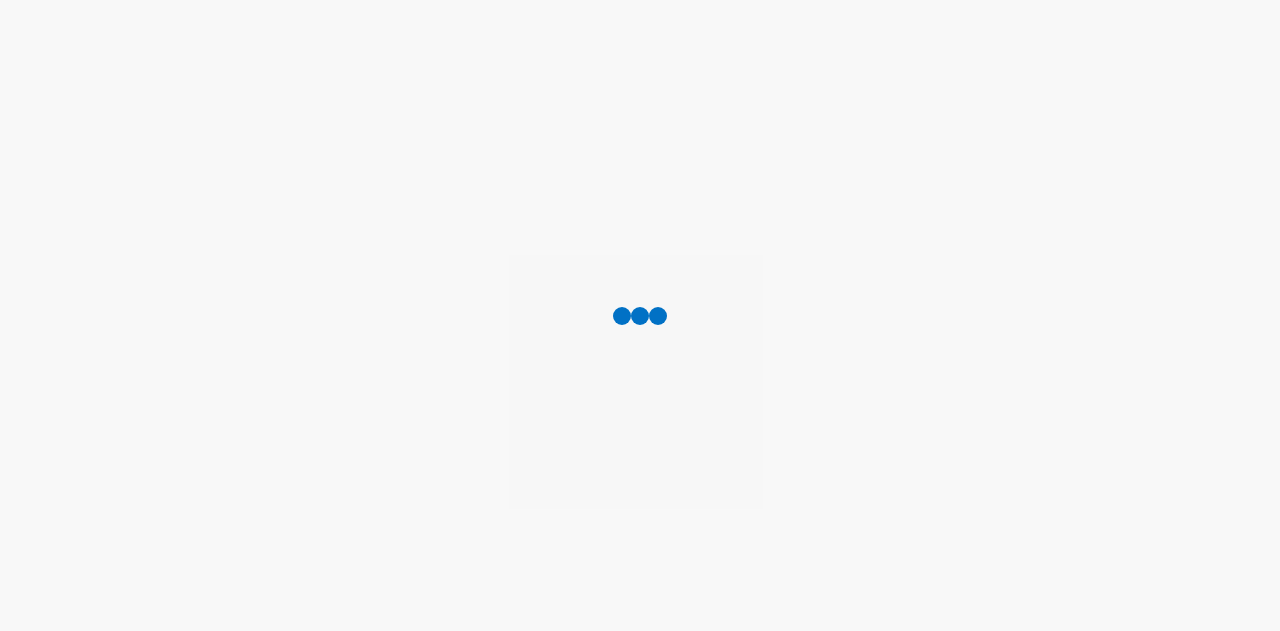 scroll, scrollTop: 0, scrollLeft: 0, axis: both 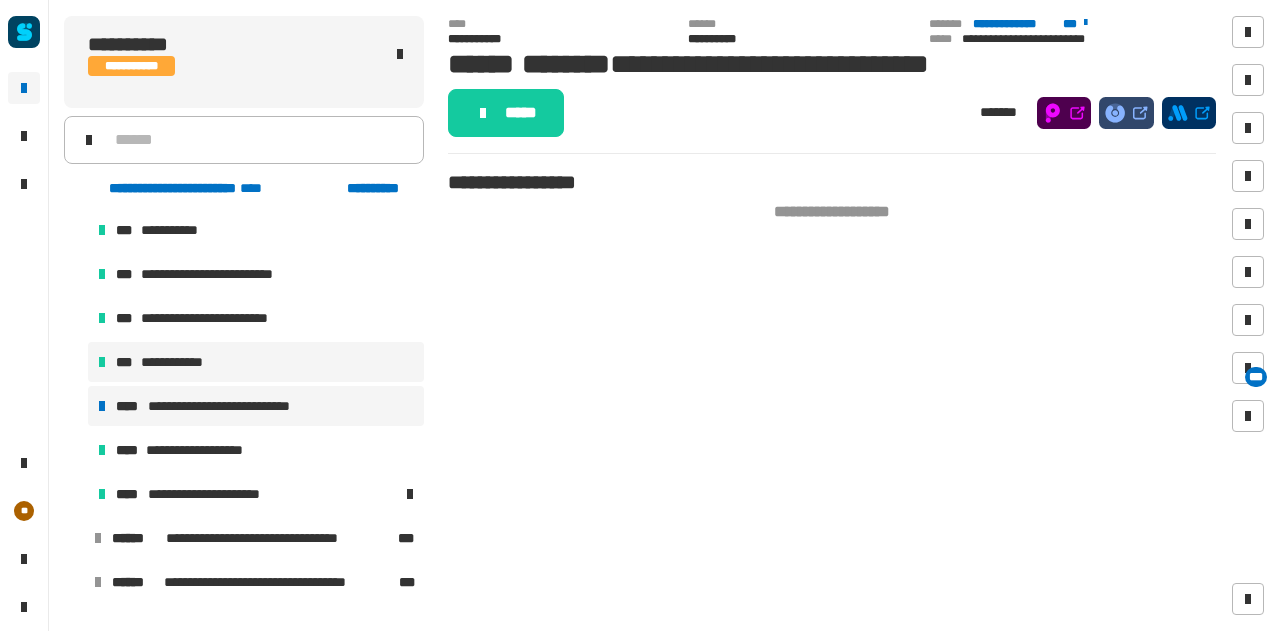click on "***" at bounding box center (126, 362) 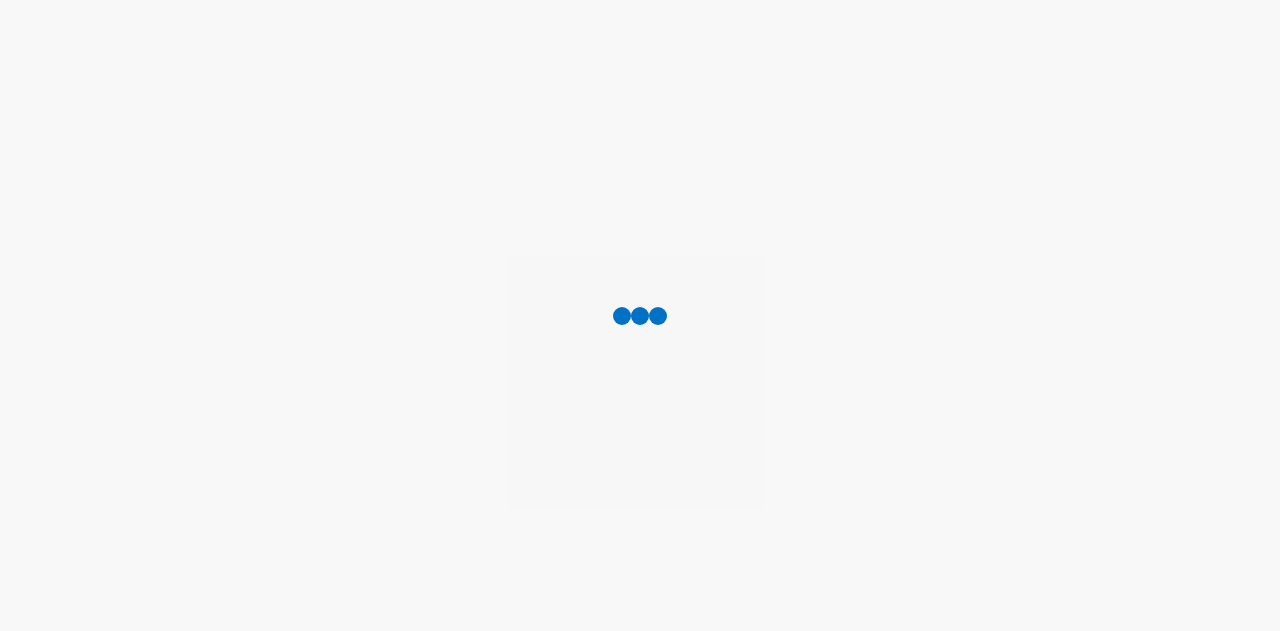 scroll, scrollTop: 0, scrollLeft: 0, axis: both 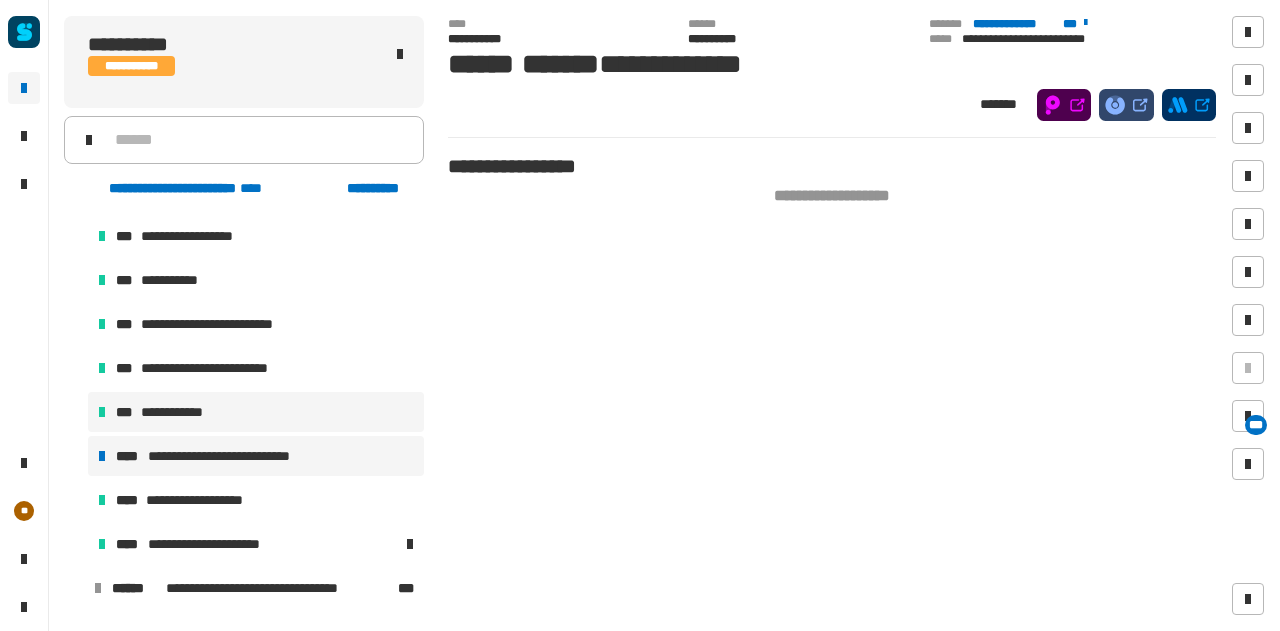 click on "**********" at bounding box center [237, 456] 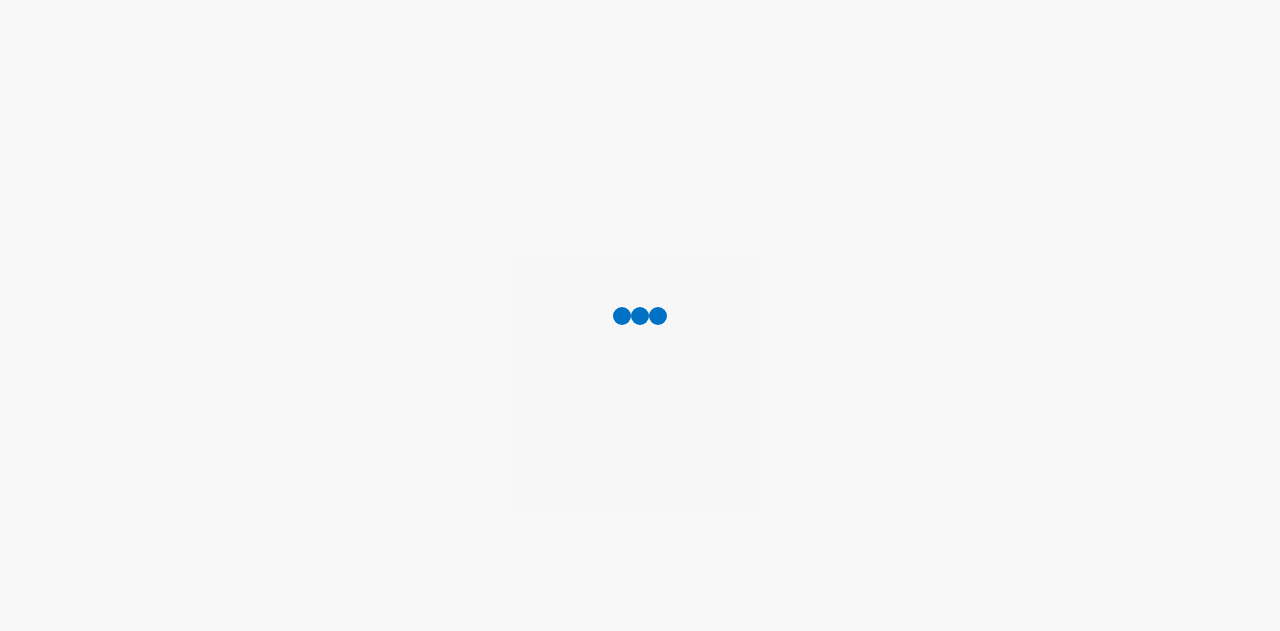 scroll, scrollTop: 0, scrollLeft: 0, axis: both 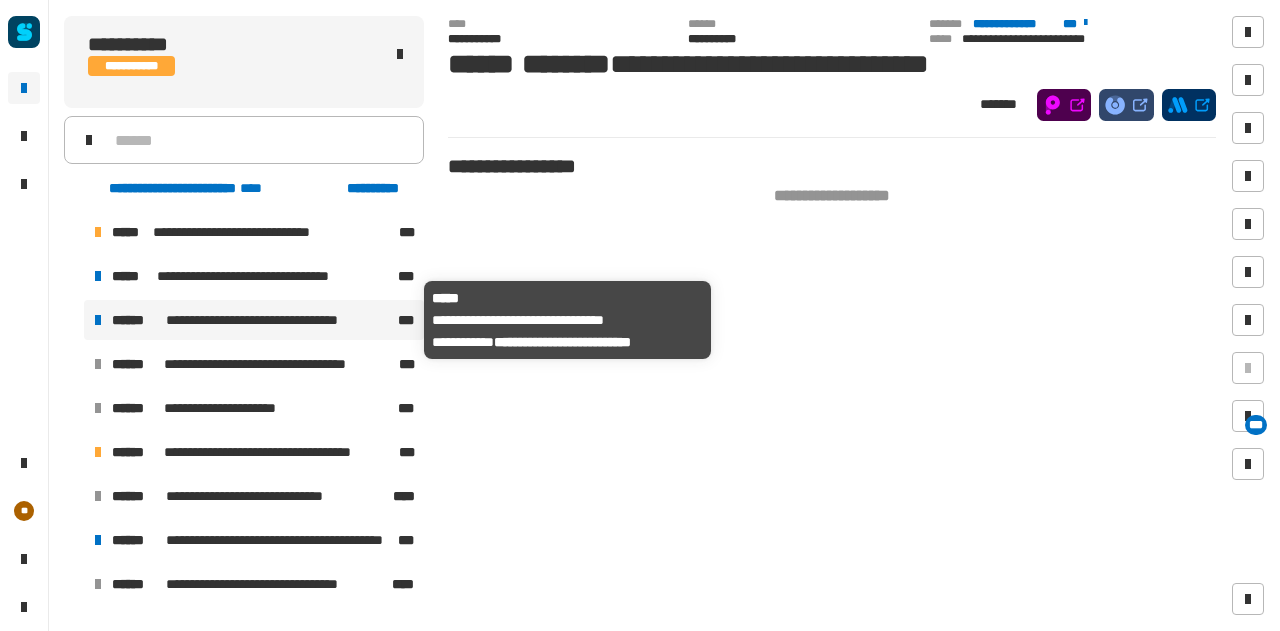 click on "**********" at bounding box center (267, 320) 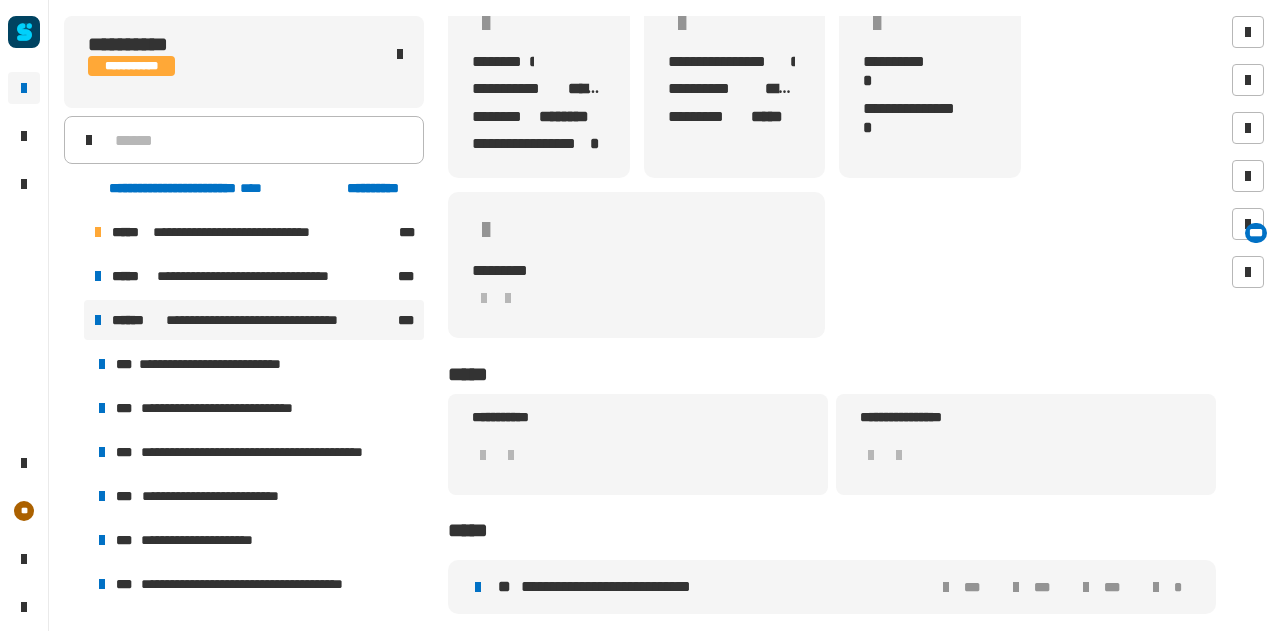 scroll, scrollTop: 147, scrollLeft: 0, axis: vertical 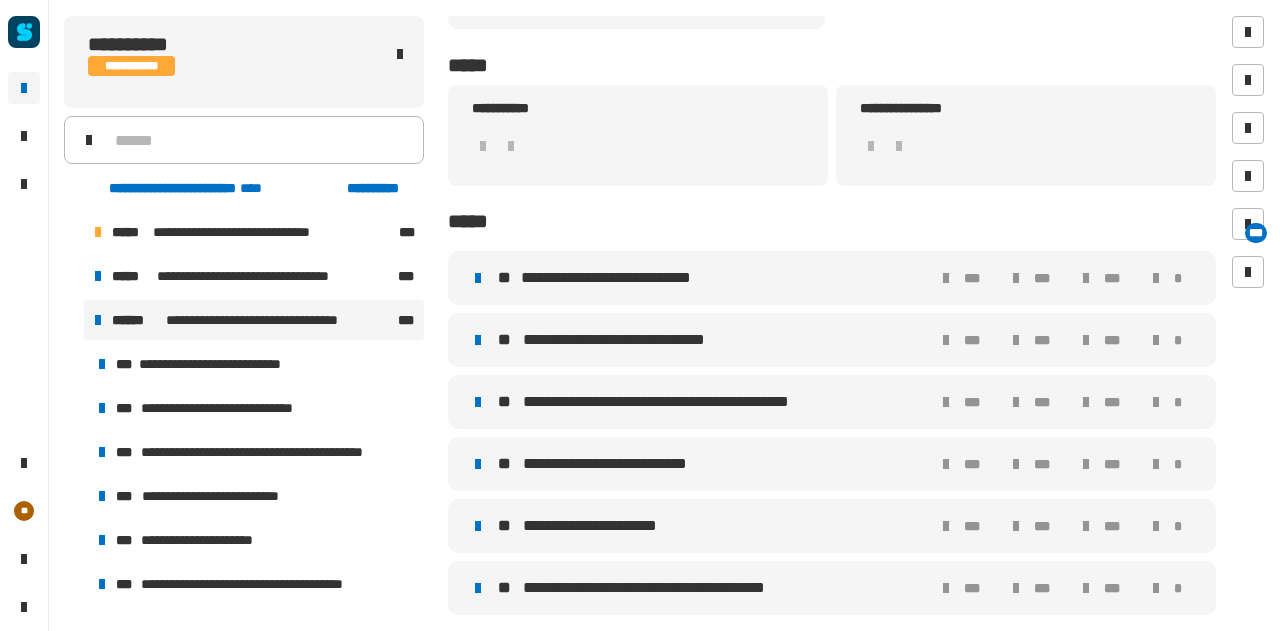 click on "**********" at bounding box center (616, 278) 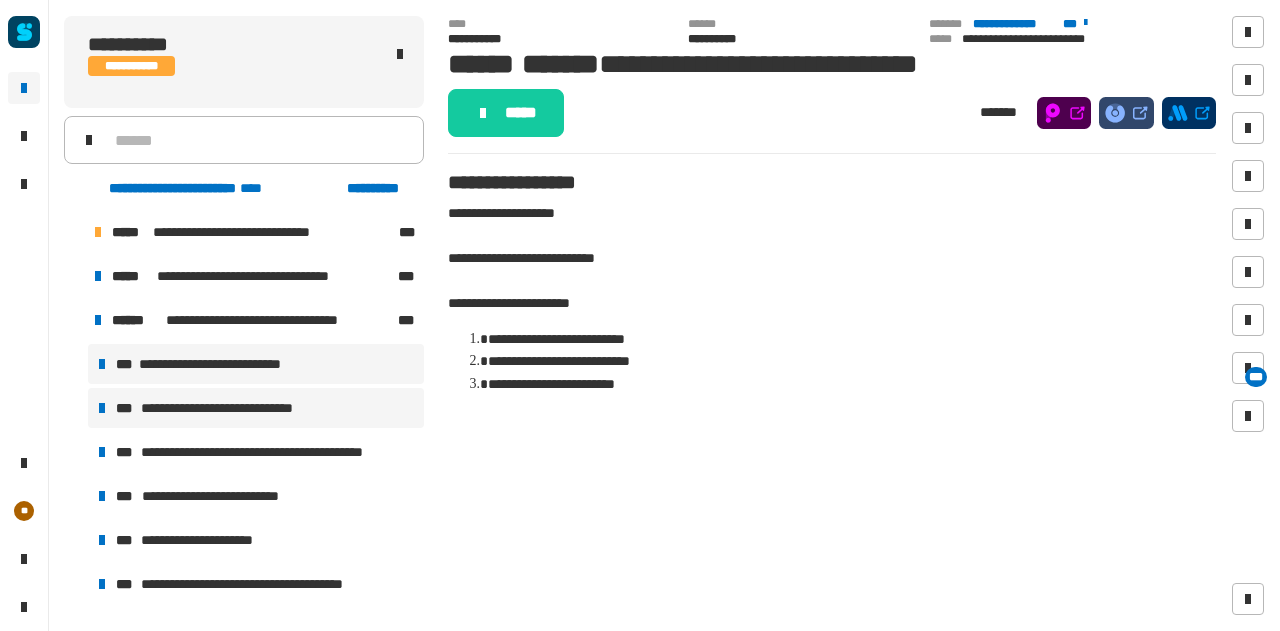 click on "**********" at bounding box center (222, 408) 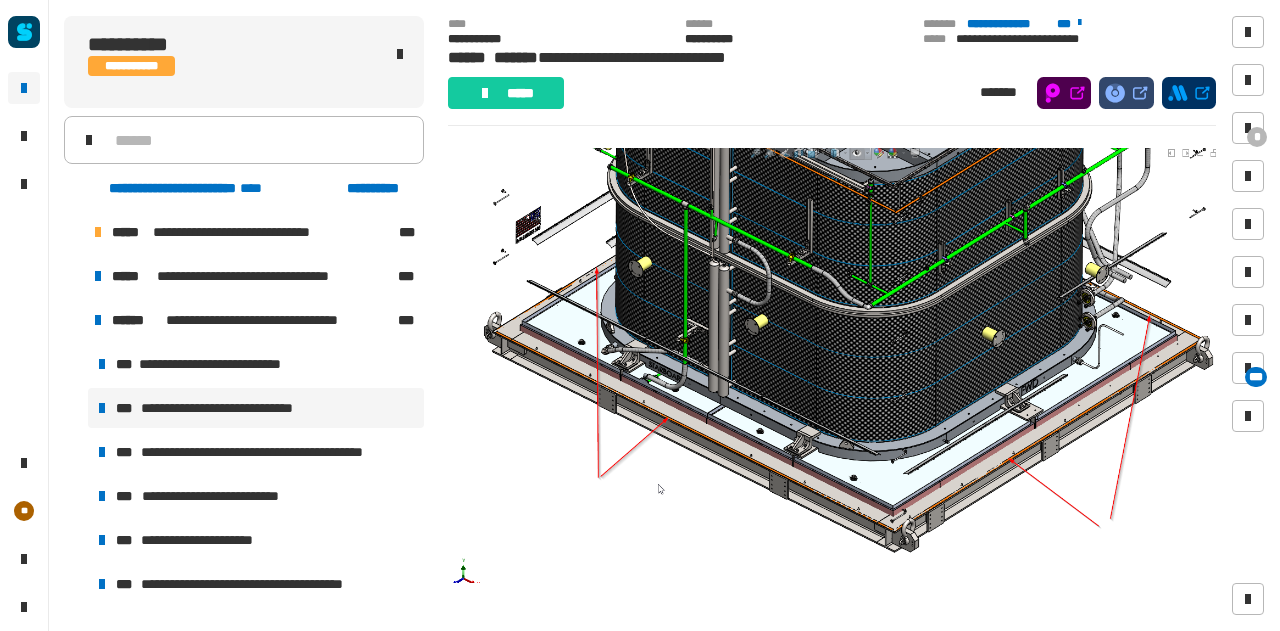scroll, scrollTop: 467, scrollLeft: 0, axis: vertical 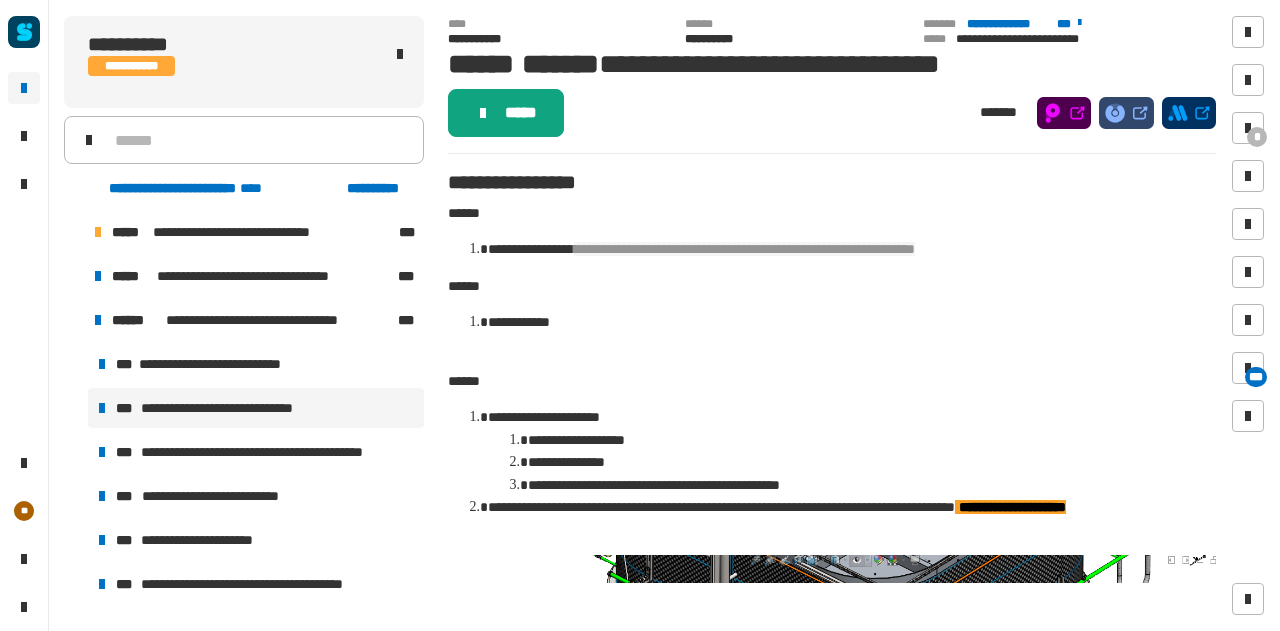 click on "*****" 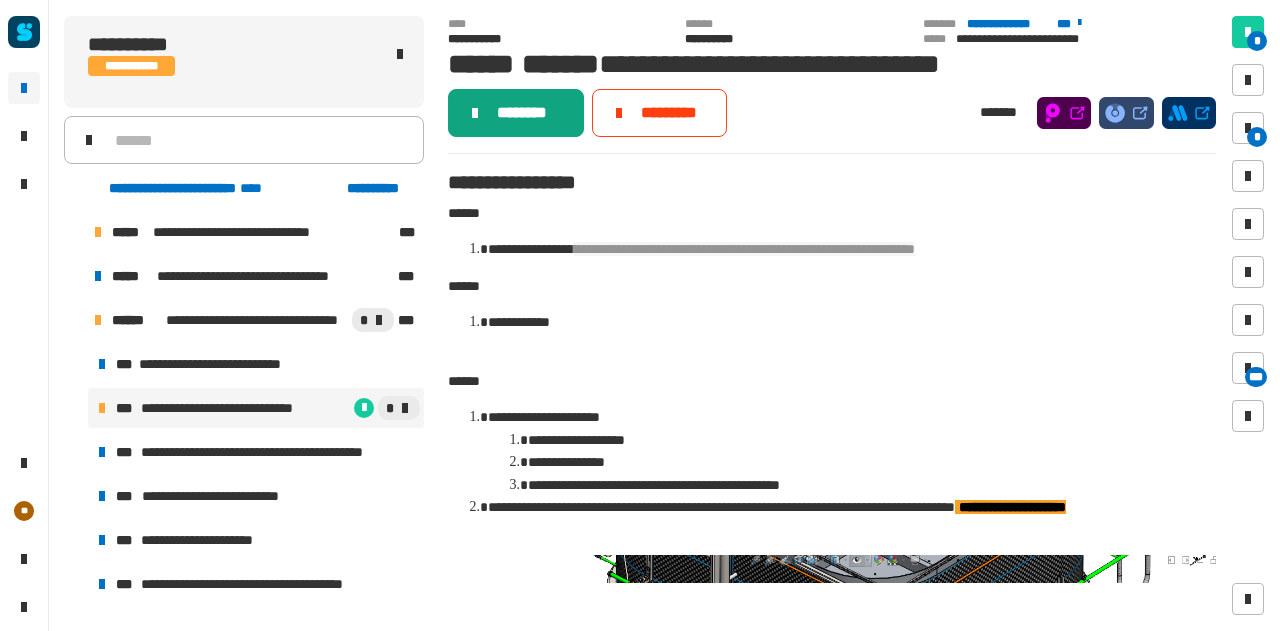 click on "********" 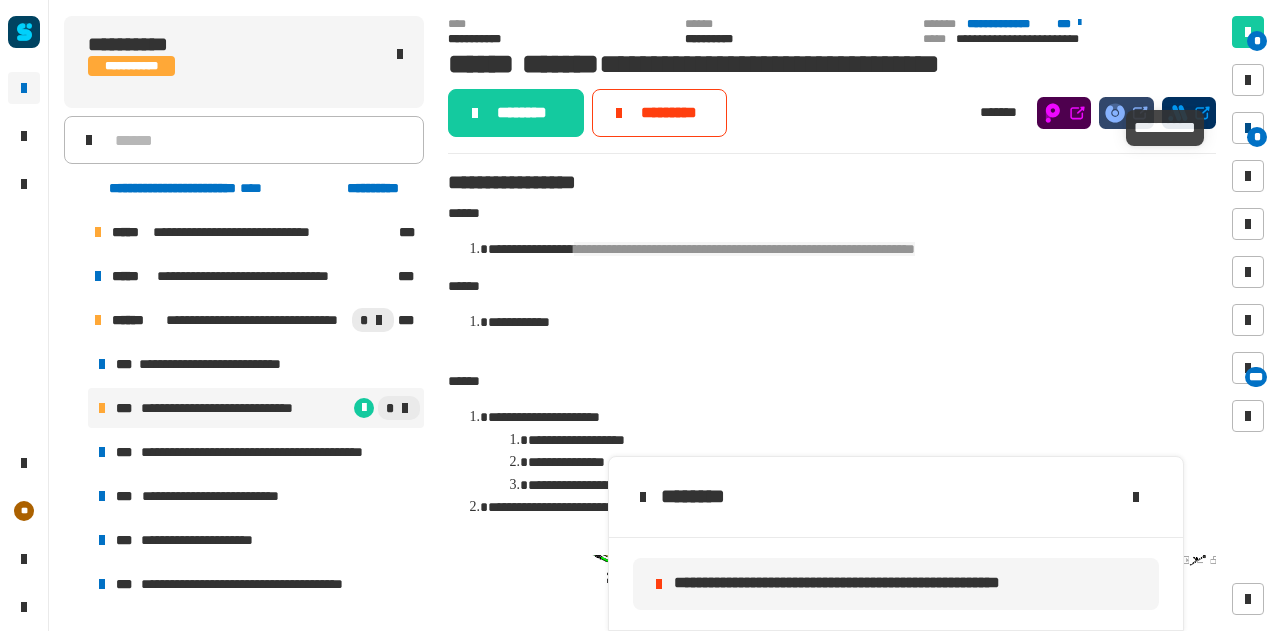 click on "*" at bounding box center [1248, 128] 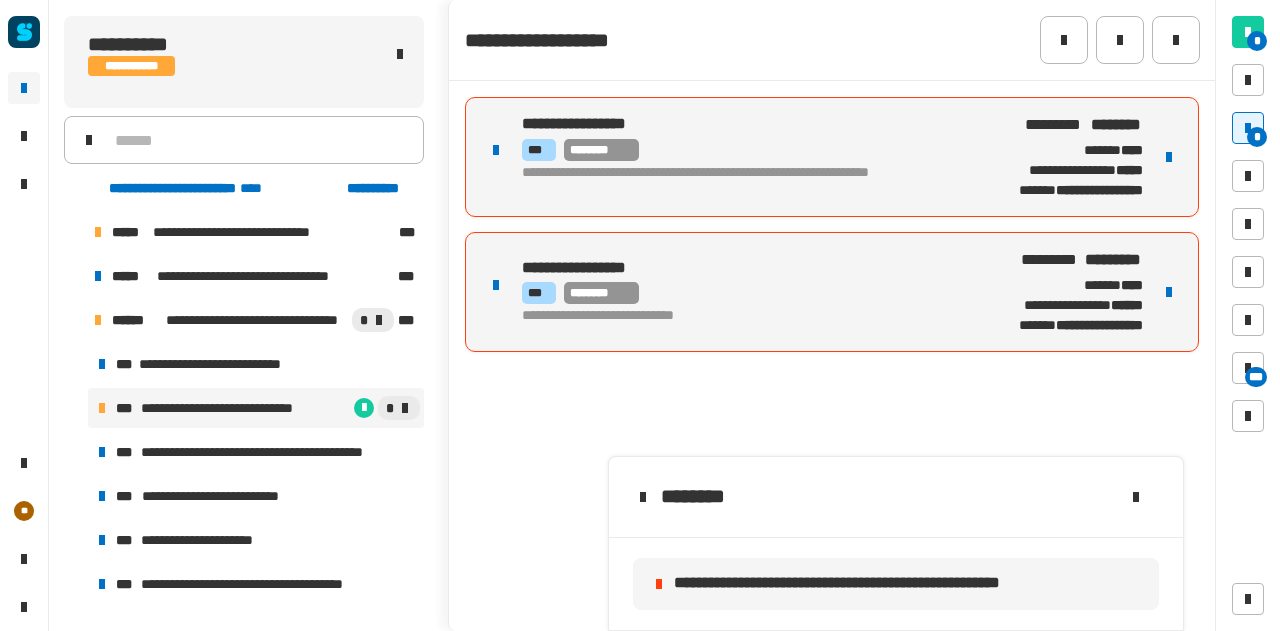 click at bounding box center [1169, 157] 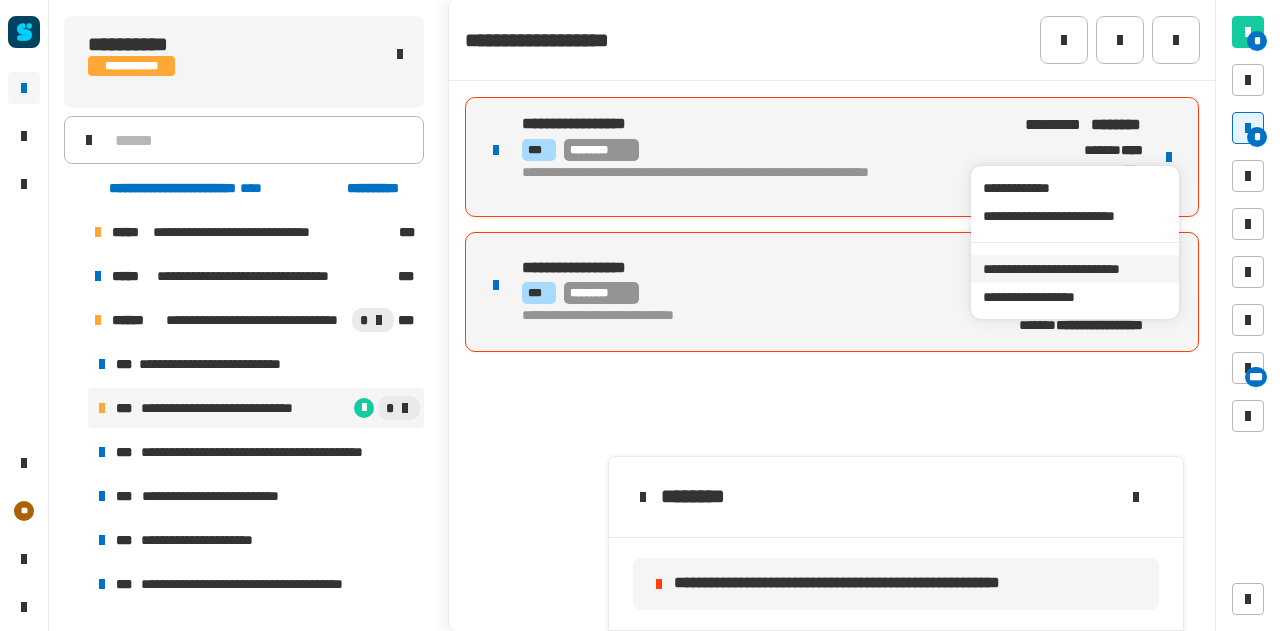 click on "**********" at bounding box center [1074, 269] 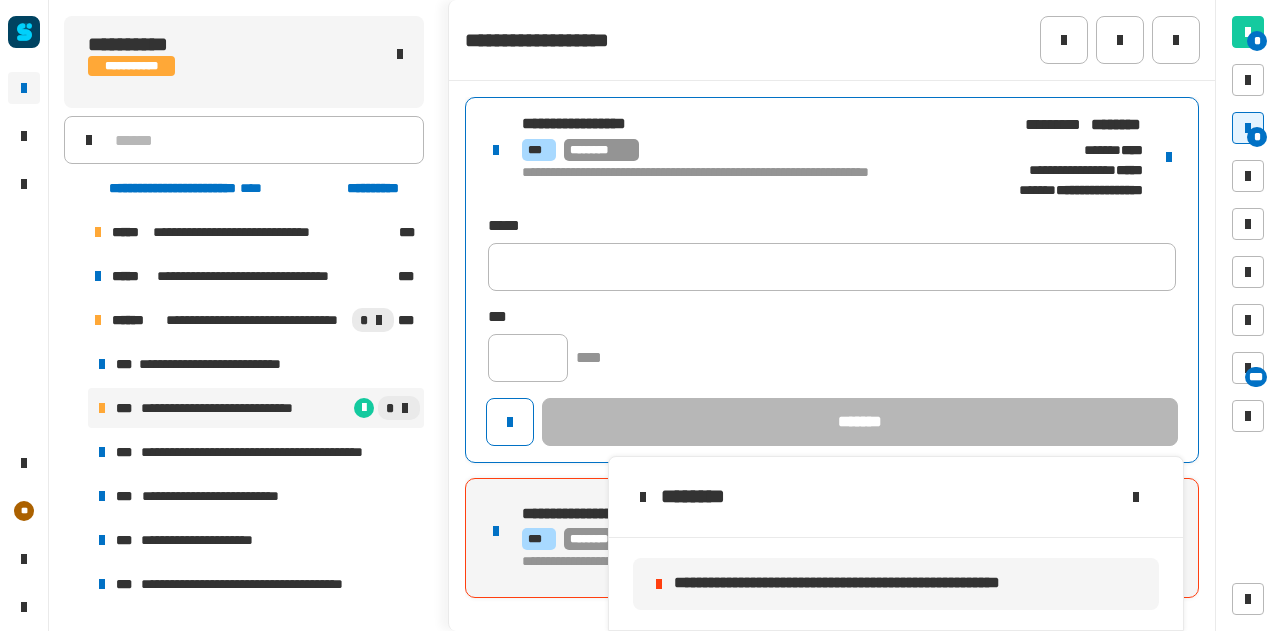 click on "**********" at bounding box center (743, 181) 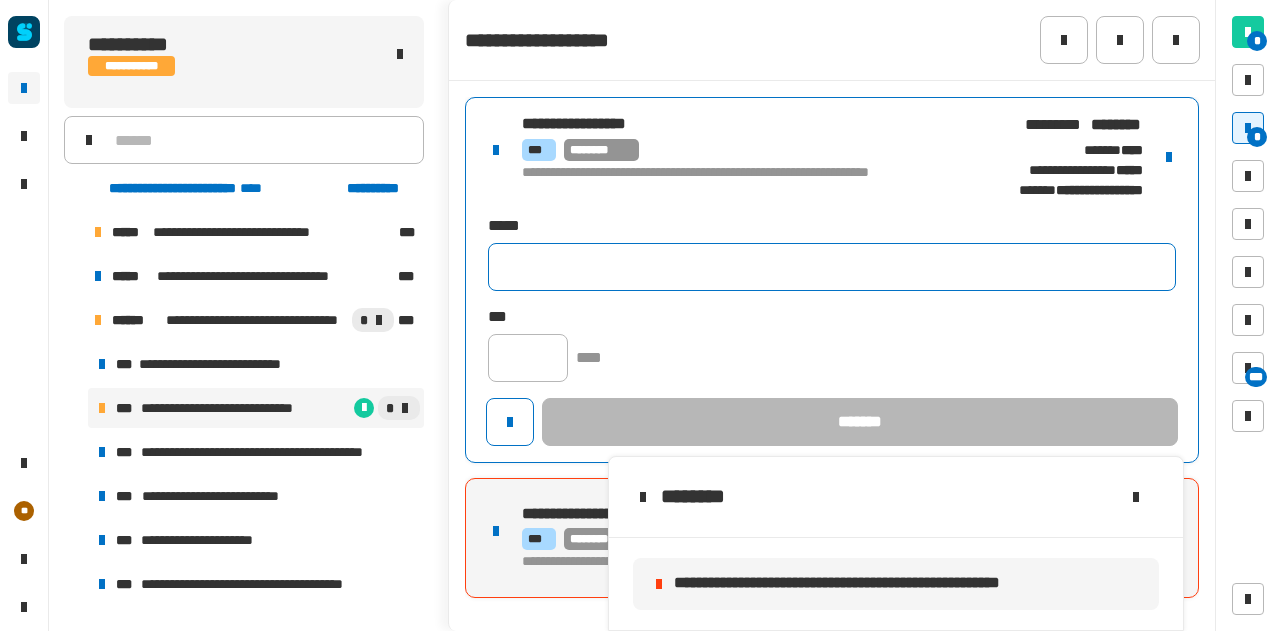 click 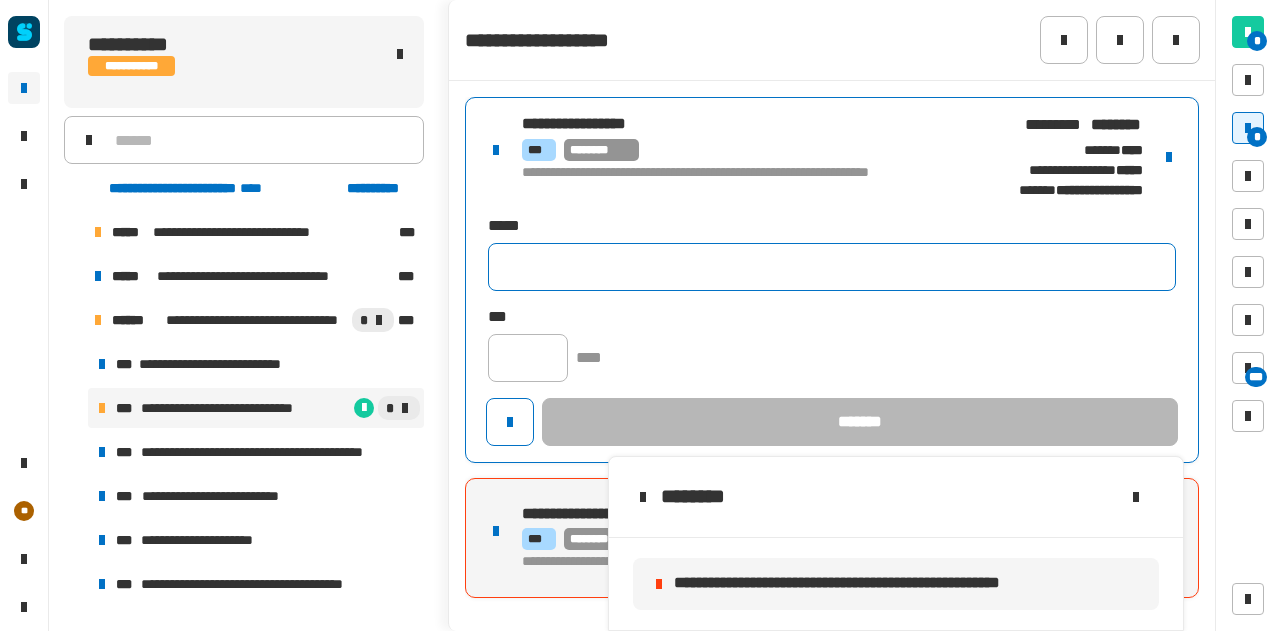 paste on "**********" 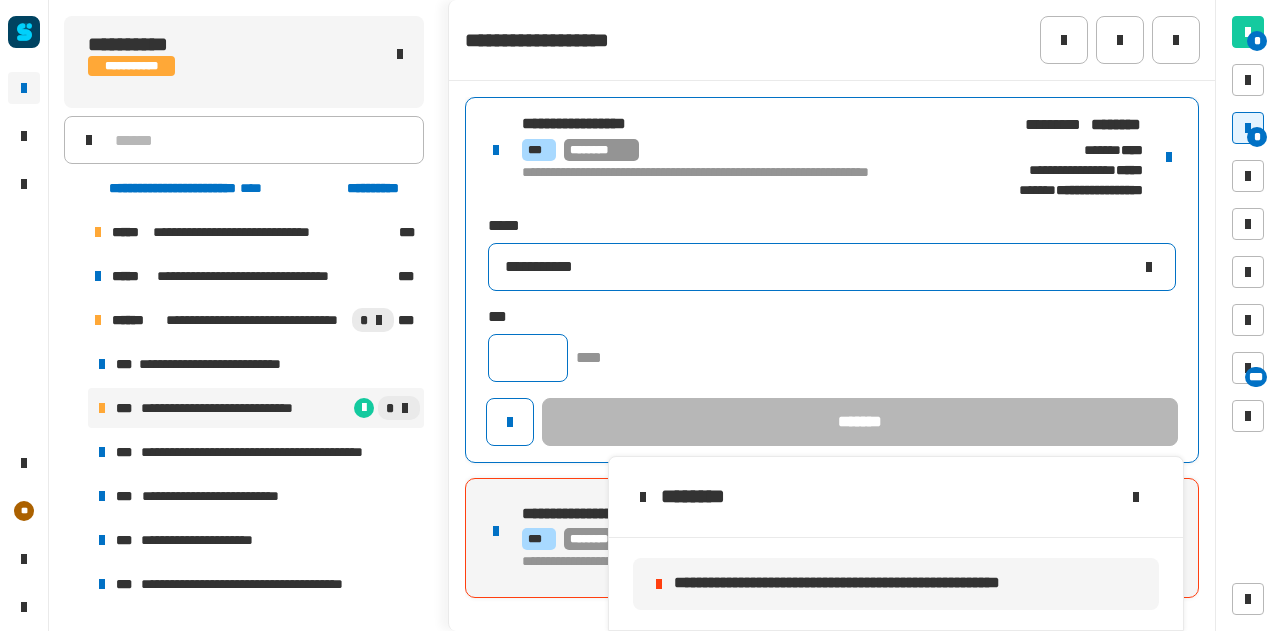 type on "**********" 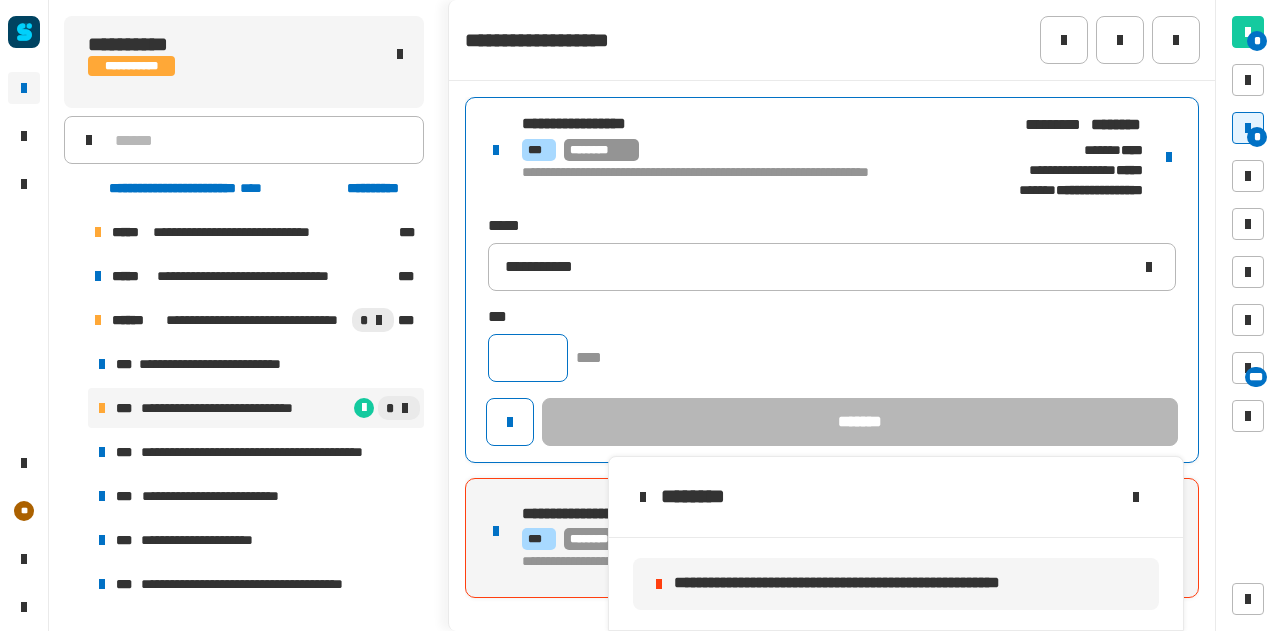 click 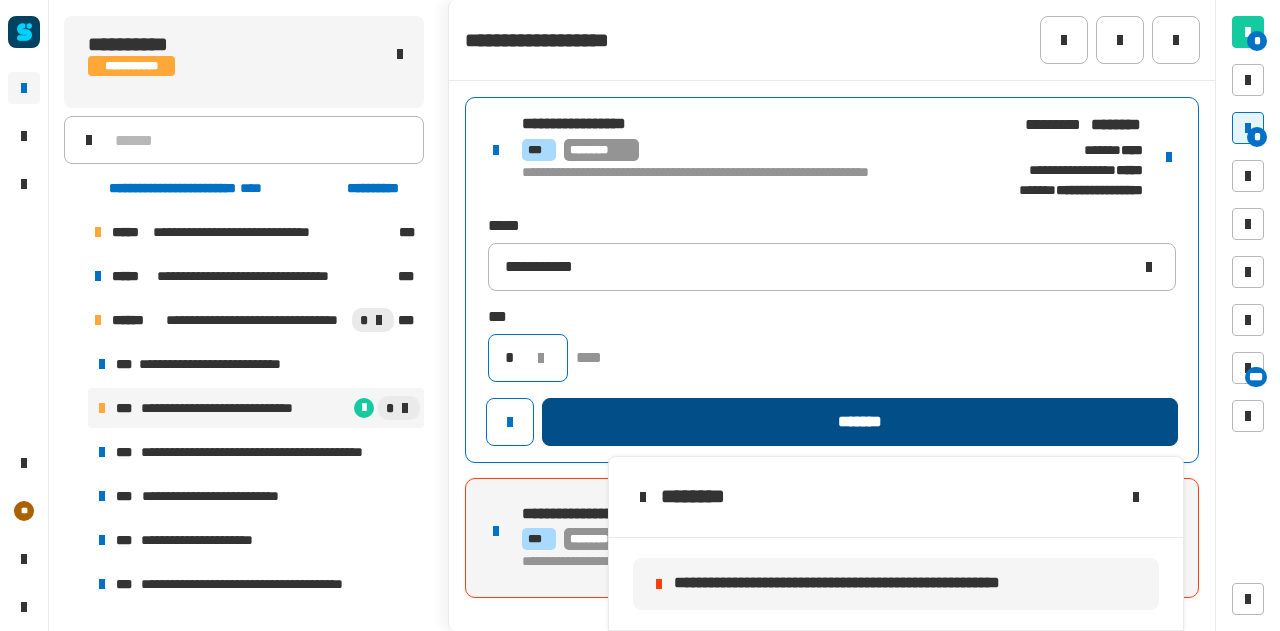 type on "*" 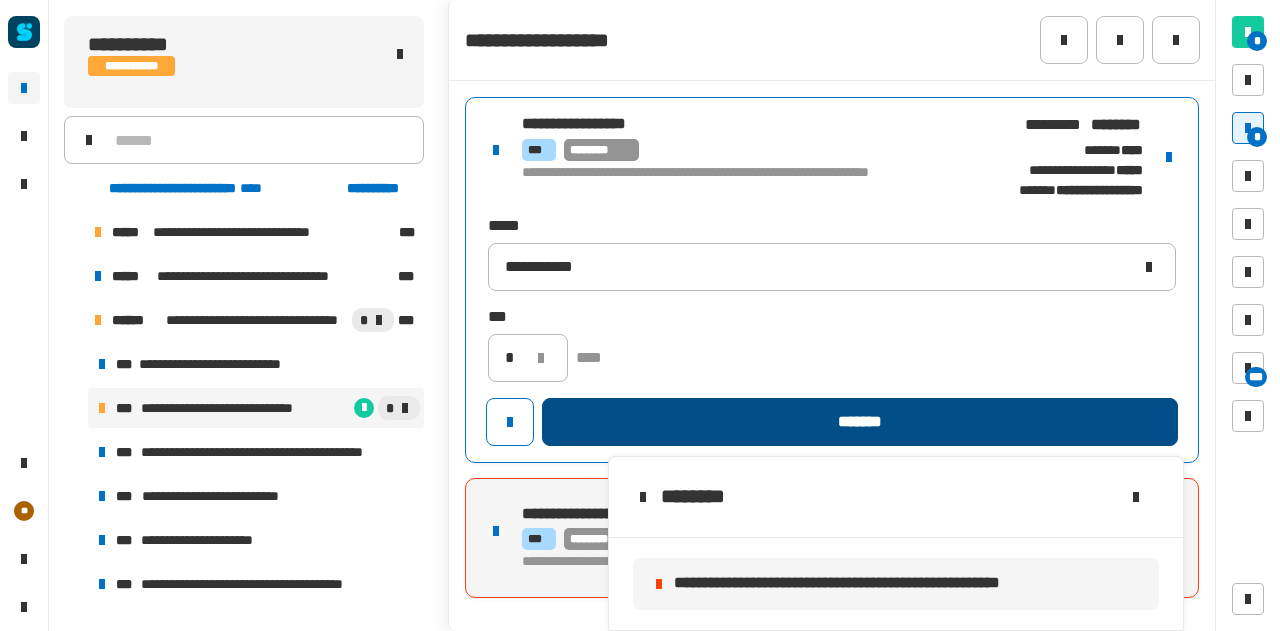 click on "*******" 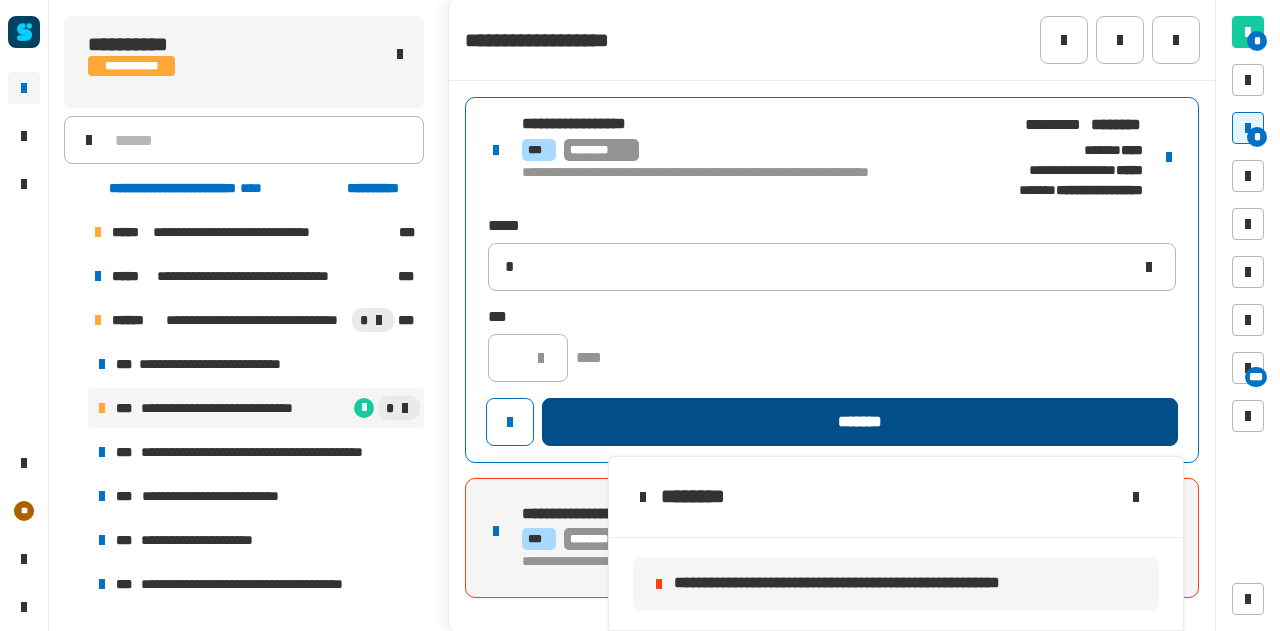 type 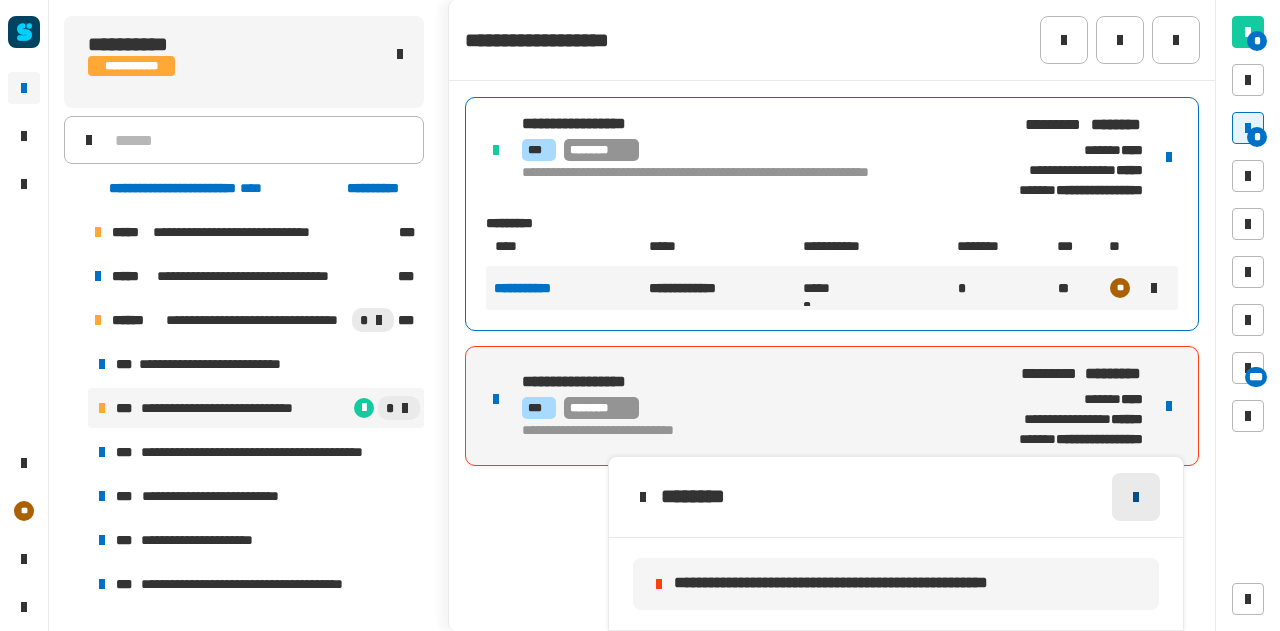 click 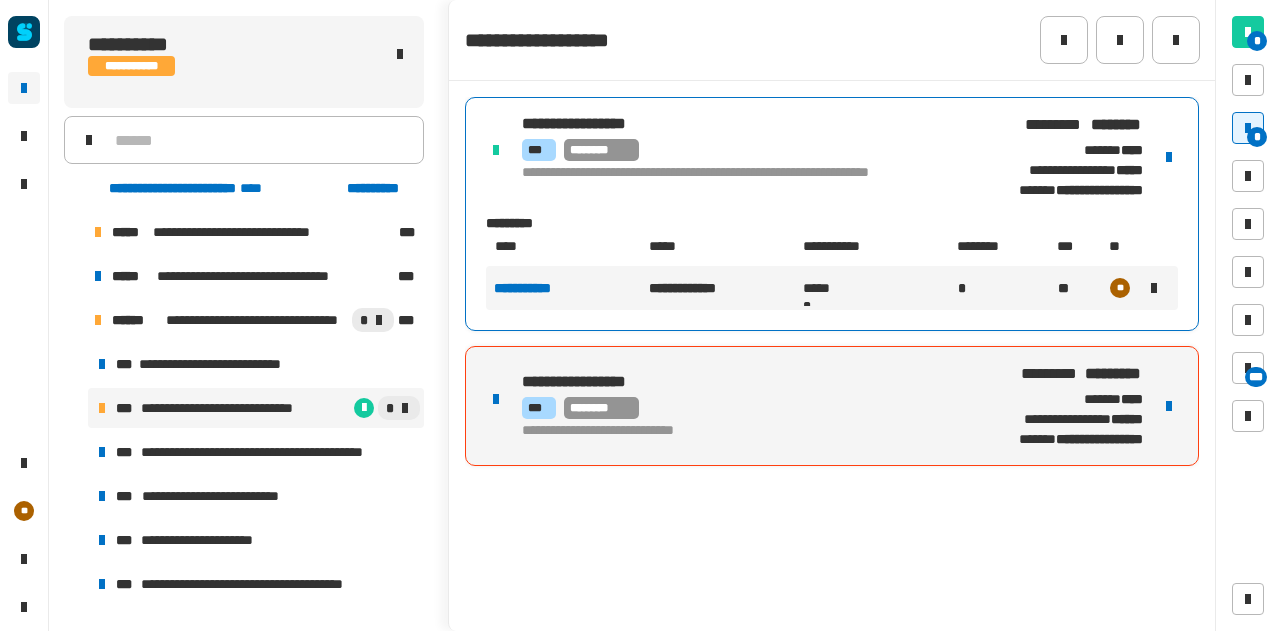 click at bounding box center (1169, 406) 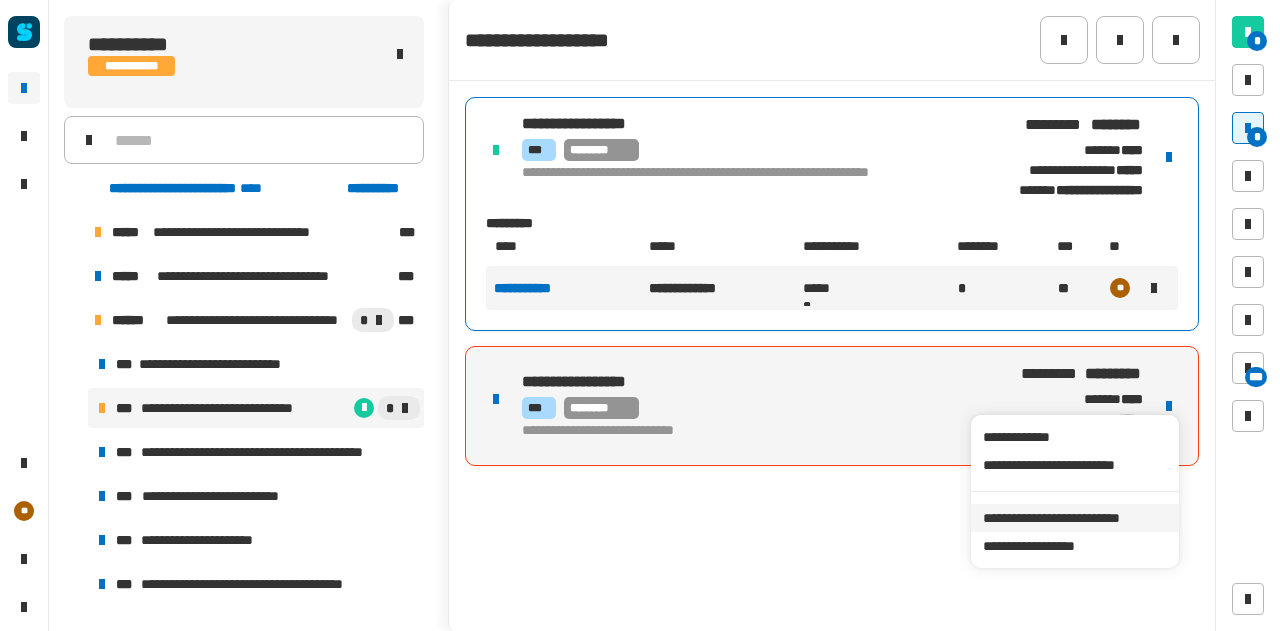 click on "**********" at bounding box center (1074, 518) 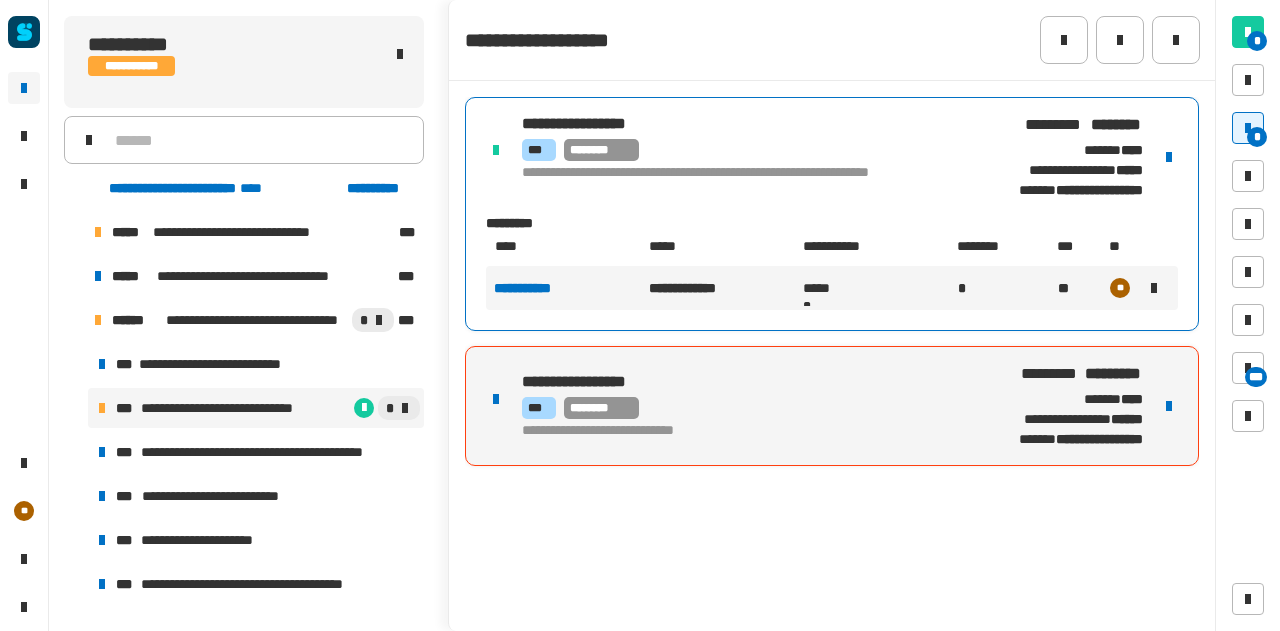 click on "**********" at bounding box center (832, 406) 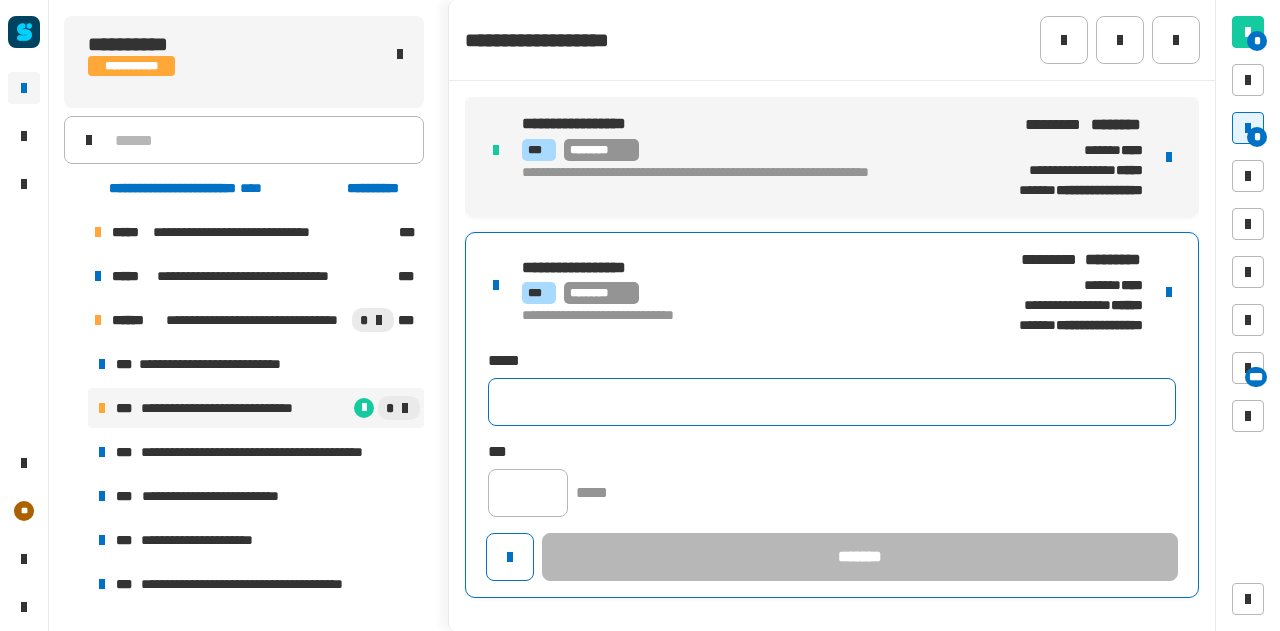 click 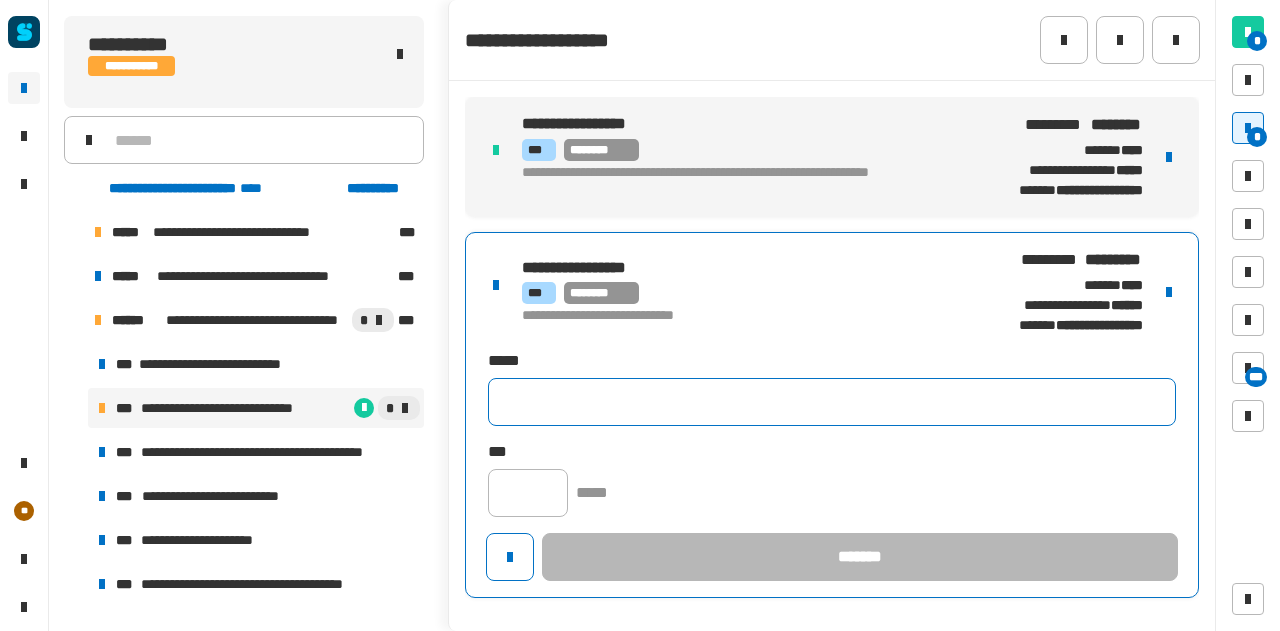 paste on "**********" 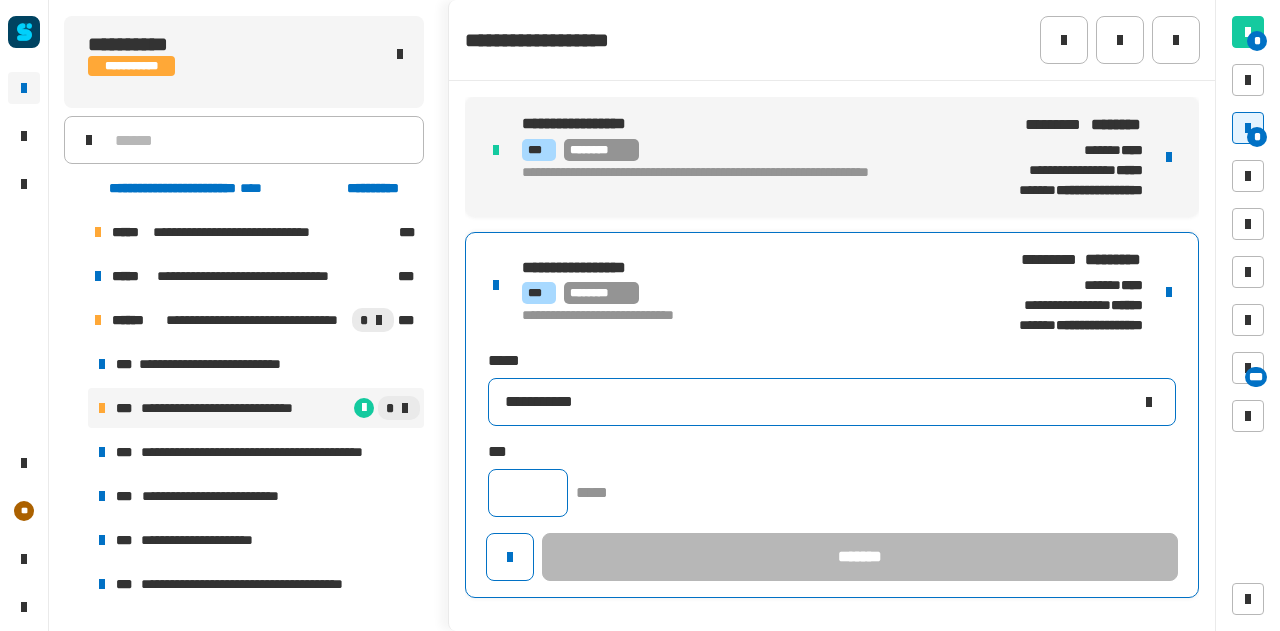 type on "**********" 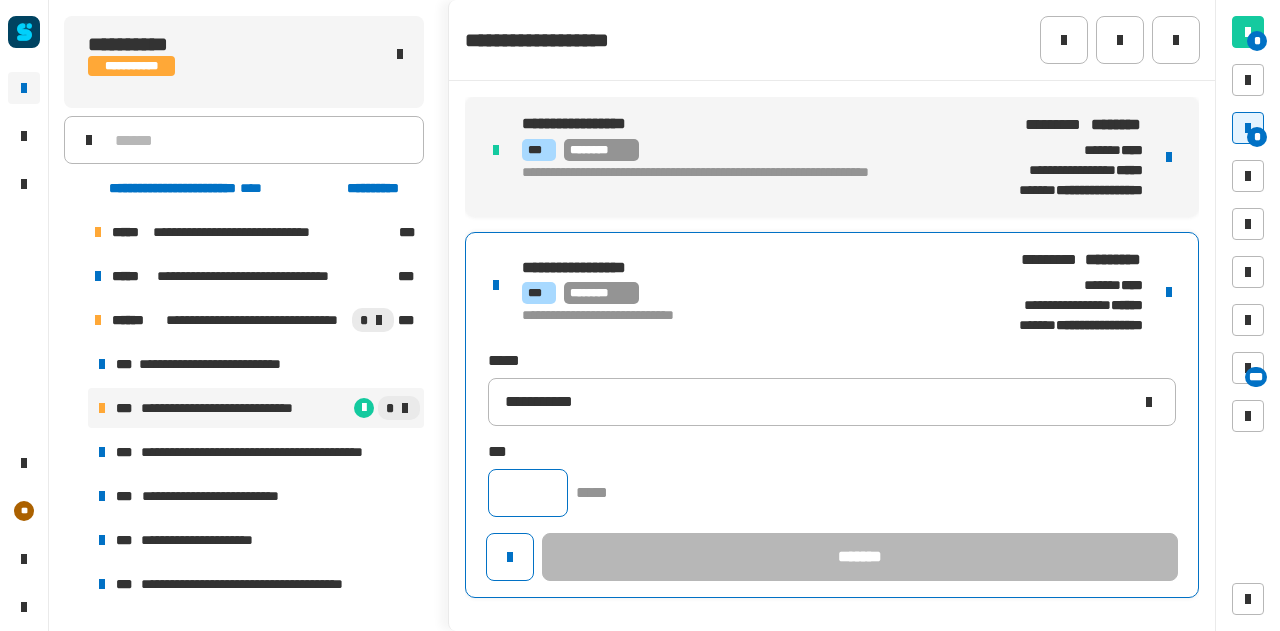 click 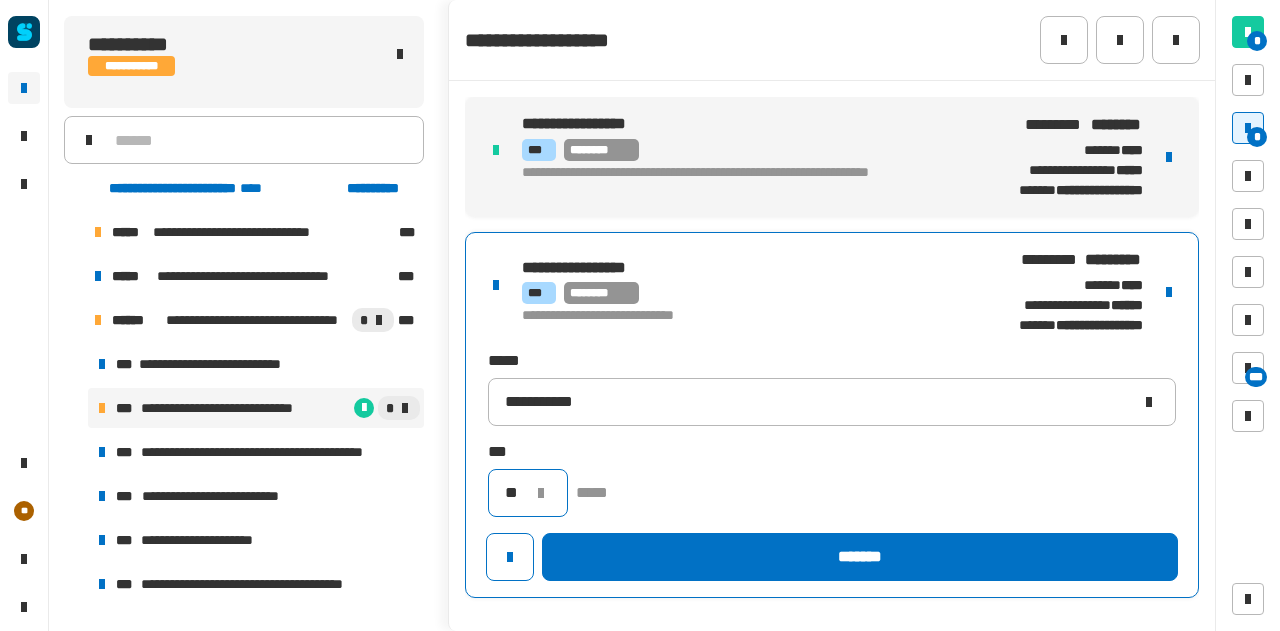 scroll, scrollTop: 0, scrollLeft: 0, axis: both 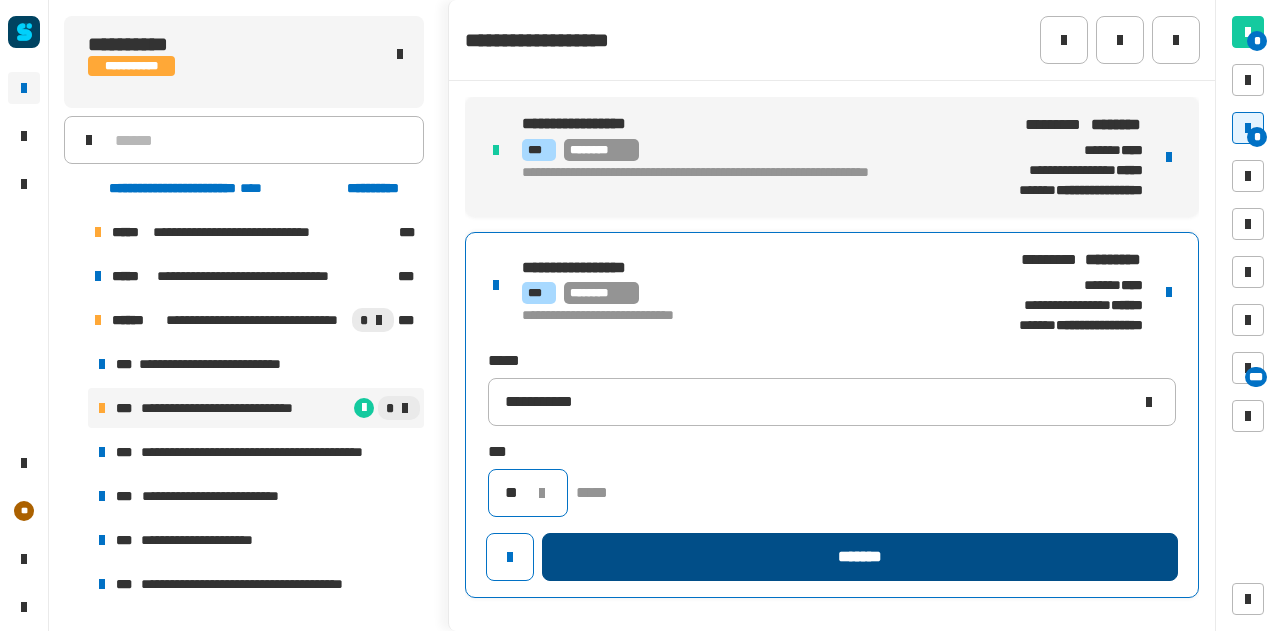 type on "**" 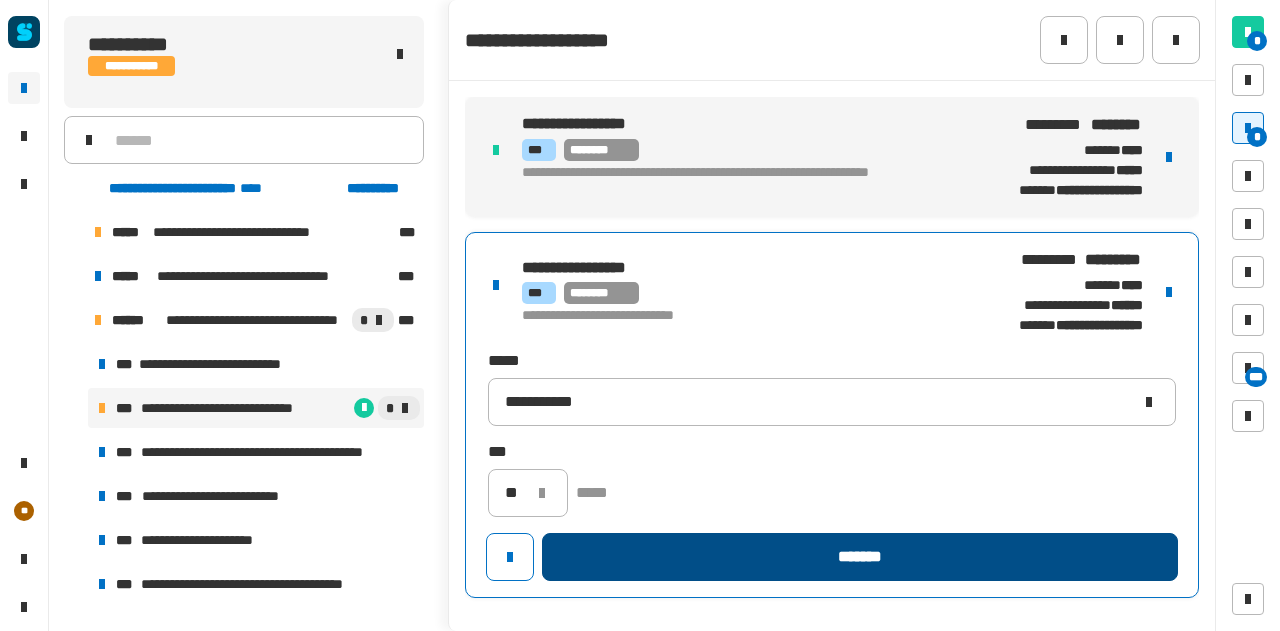 scroll, scrollTop: 0, scrollLeft: 0, axis: both 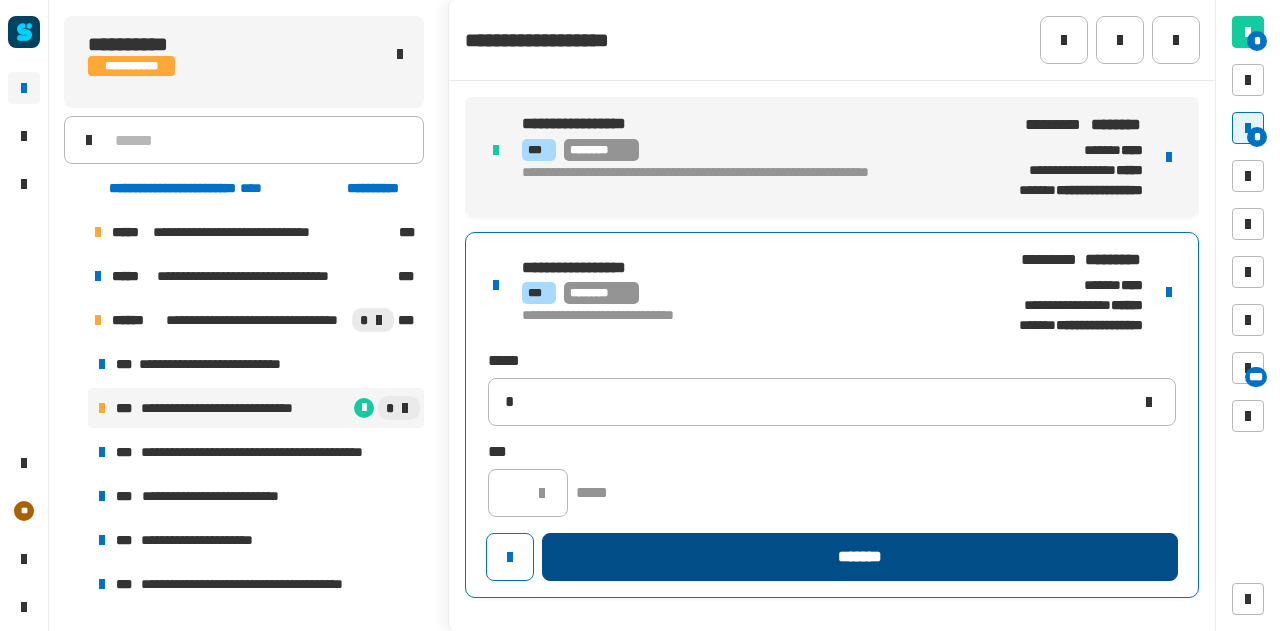 type 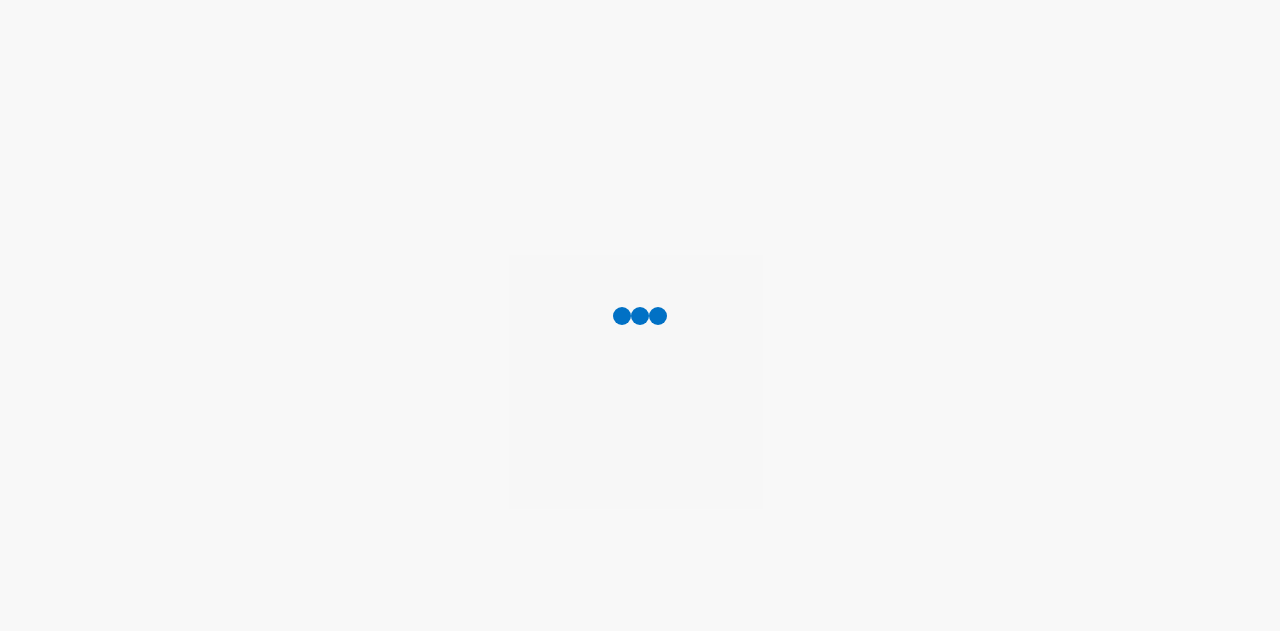 scroll, scrollTop: 0, scrollLeft: 0, axis: both 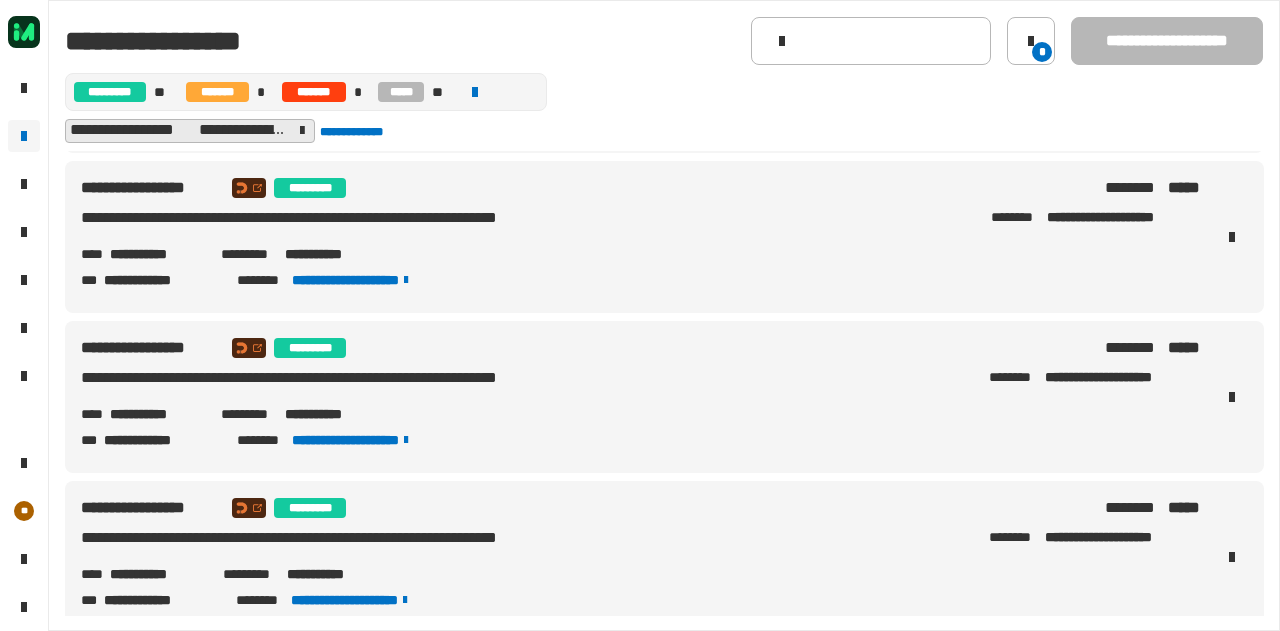 click on "**********" at bounding box center [158, 574] 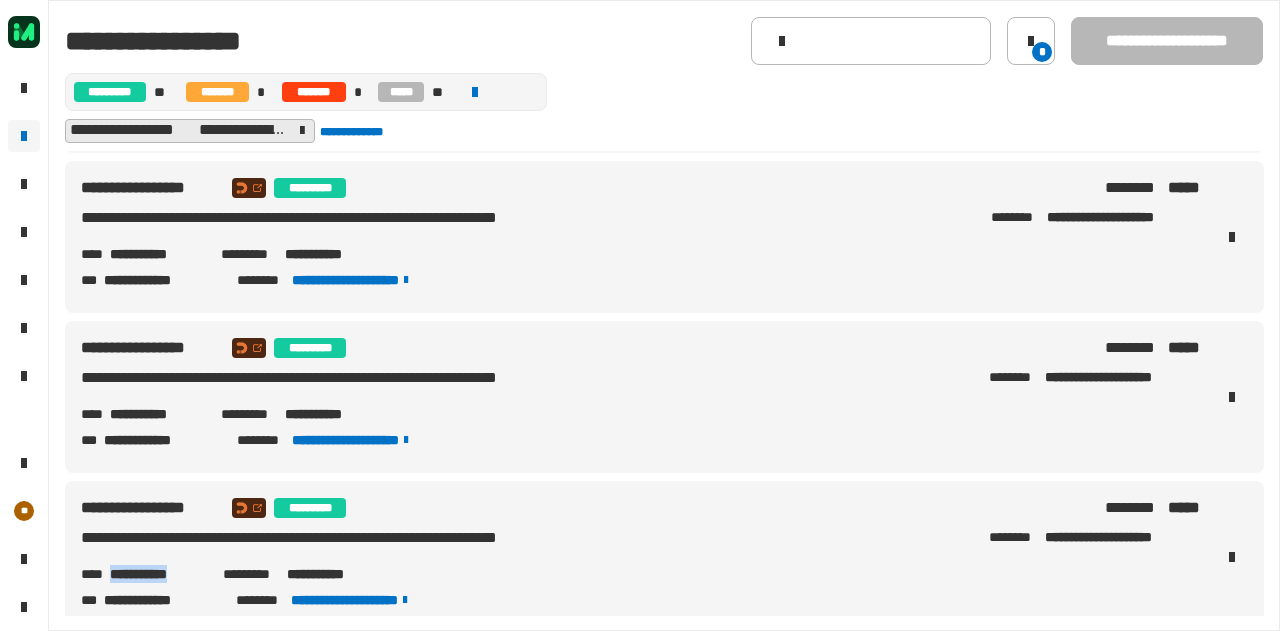 click on "**********" at bounding box center [158, 574] 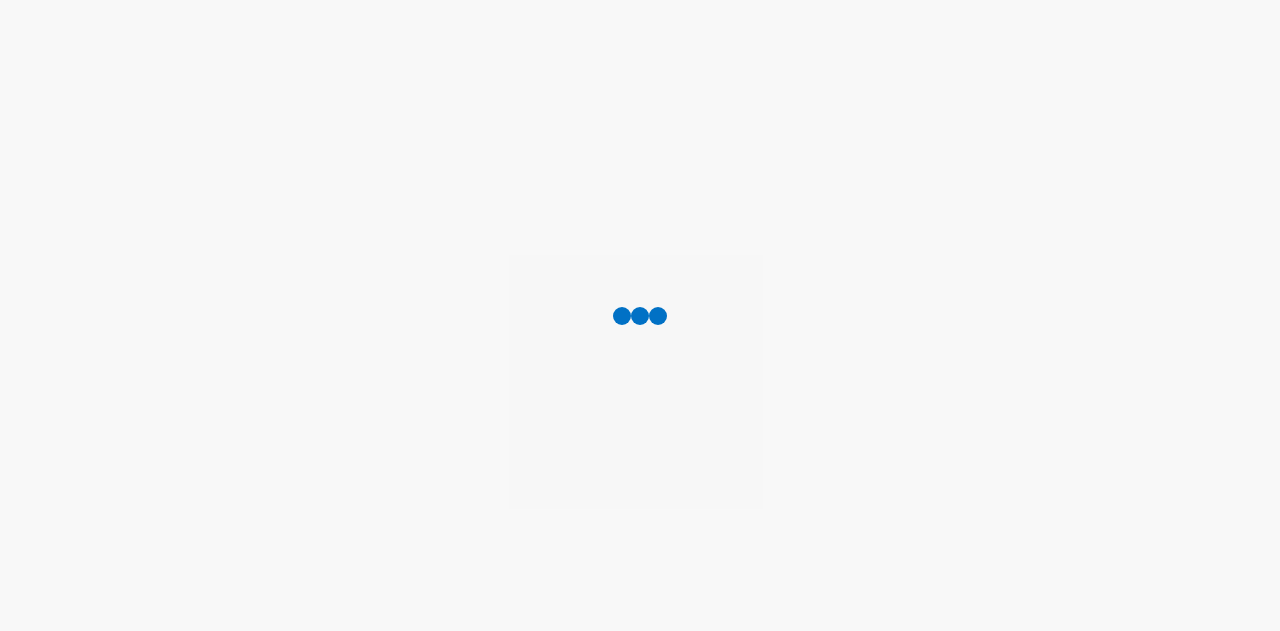 scroll, scrollTop: 0, scrollLeft: 0, axis: both 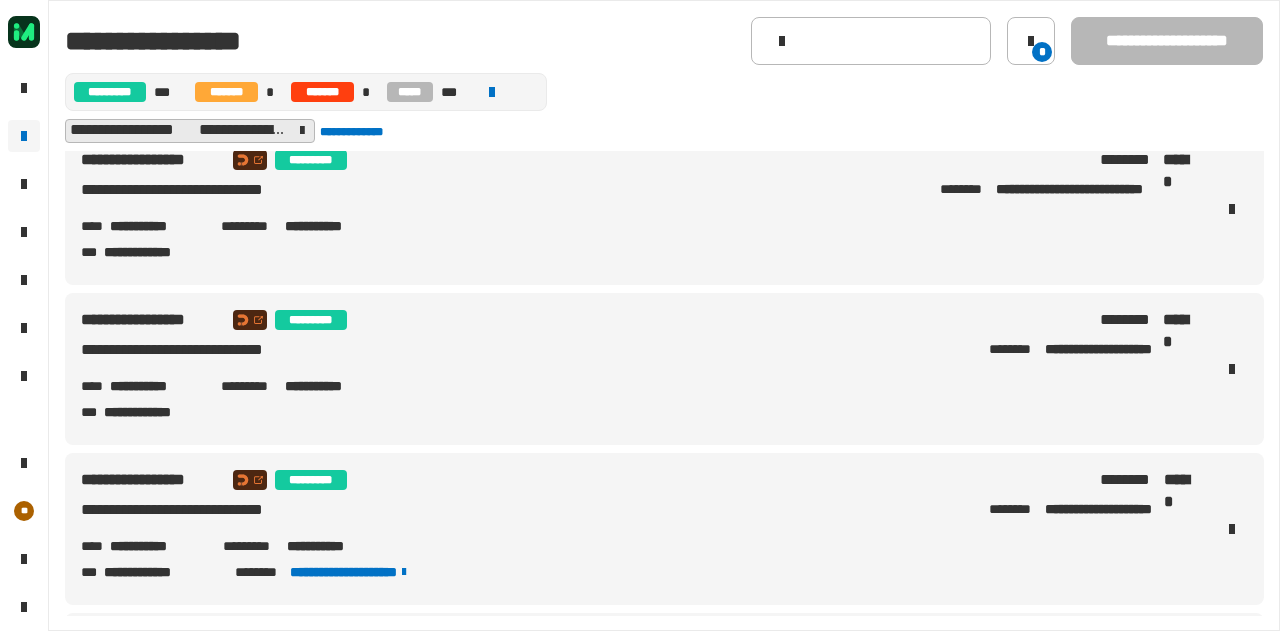 click on "**********" at bounding box center [158, 546] 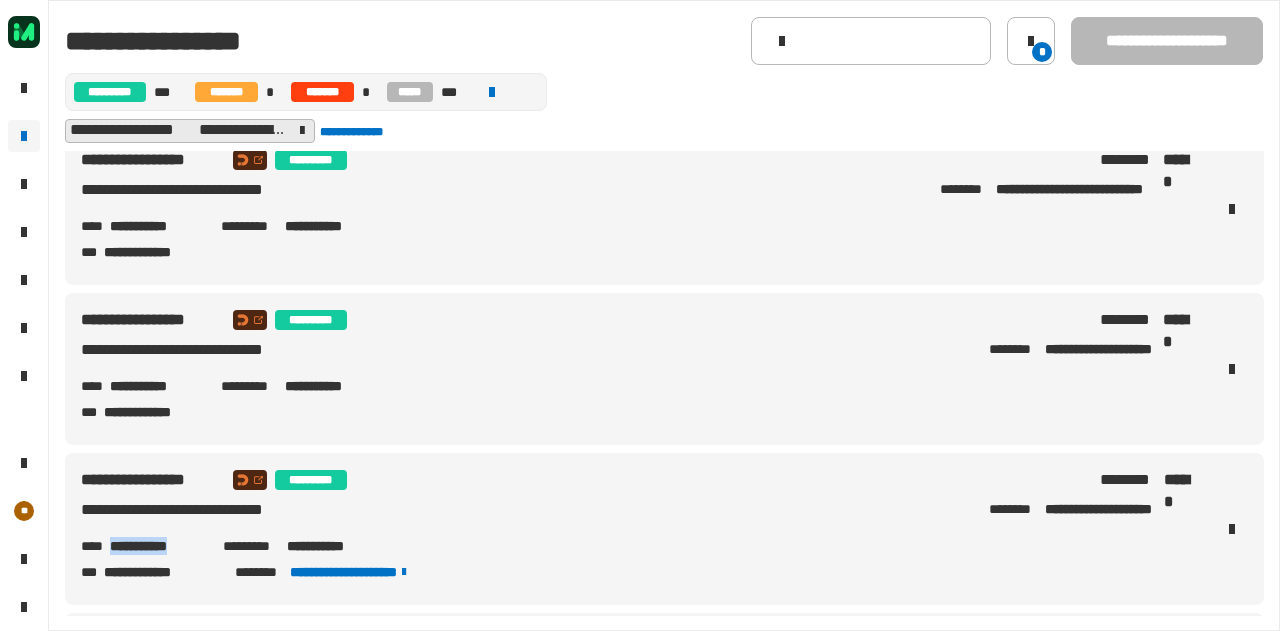click on "**********" at bounding box center [158, 546] 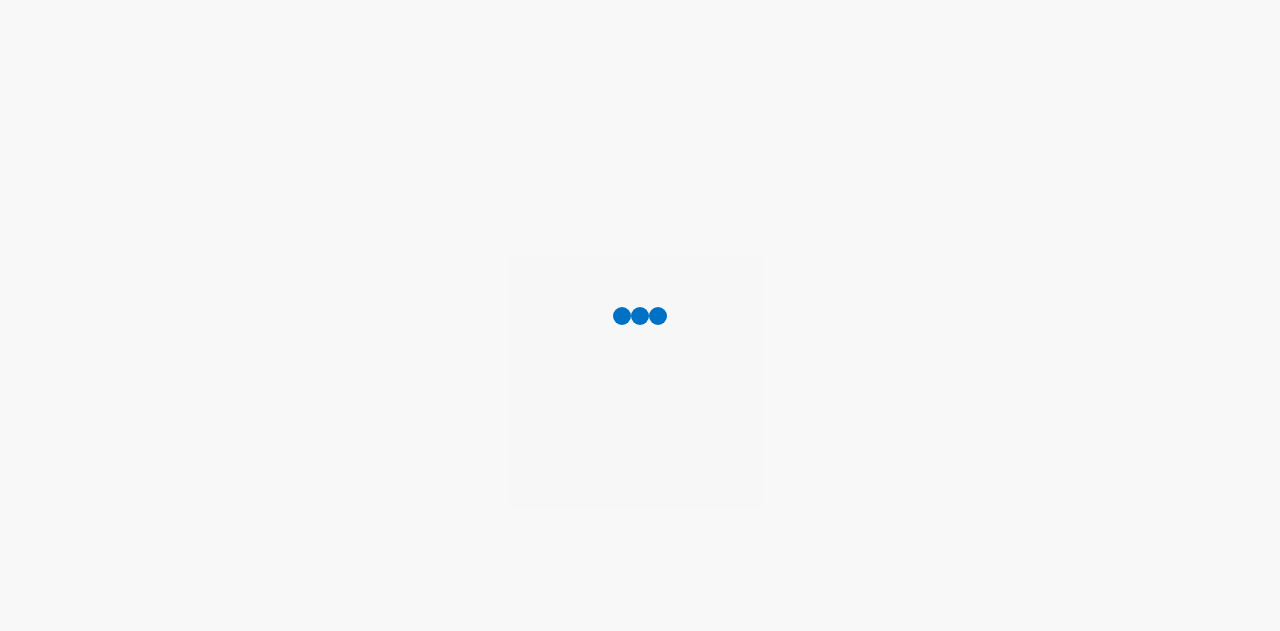 scroll, scrollTop: 0, scrollLeft: 0, axis: both 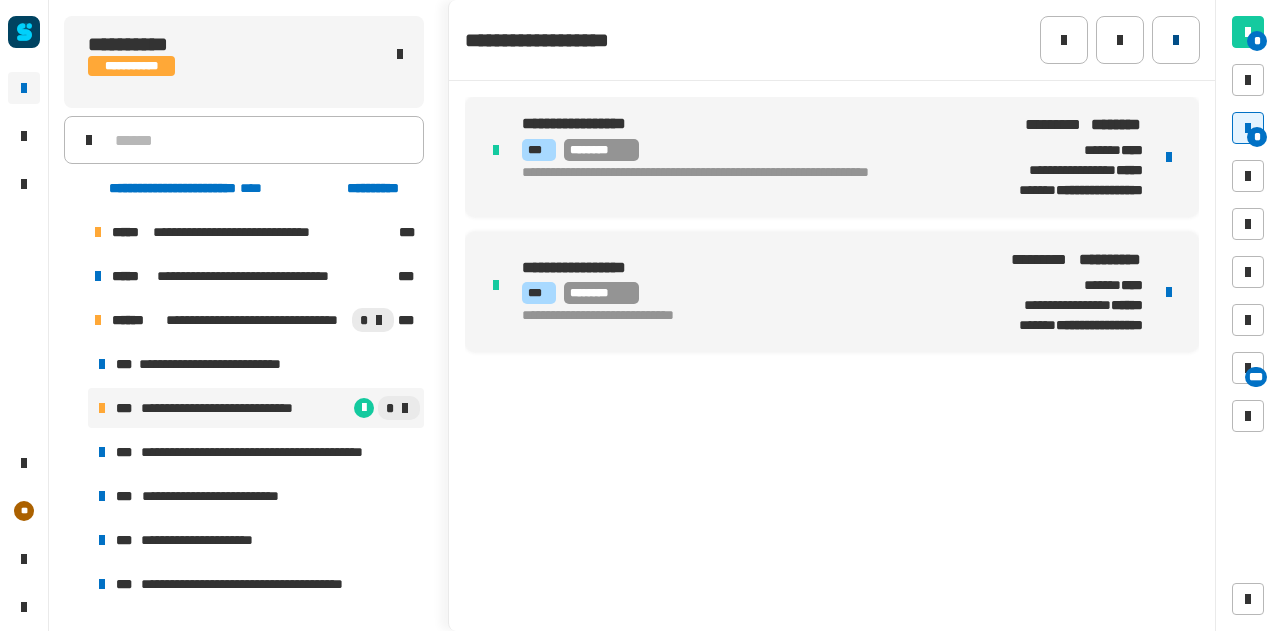 click 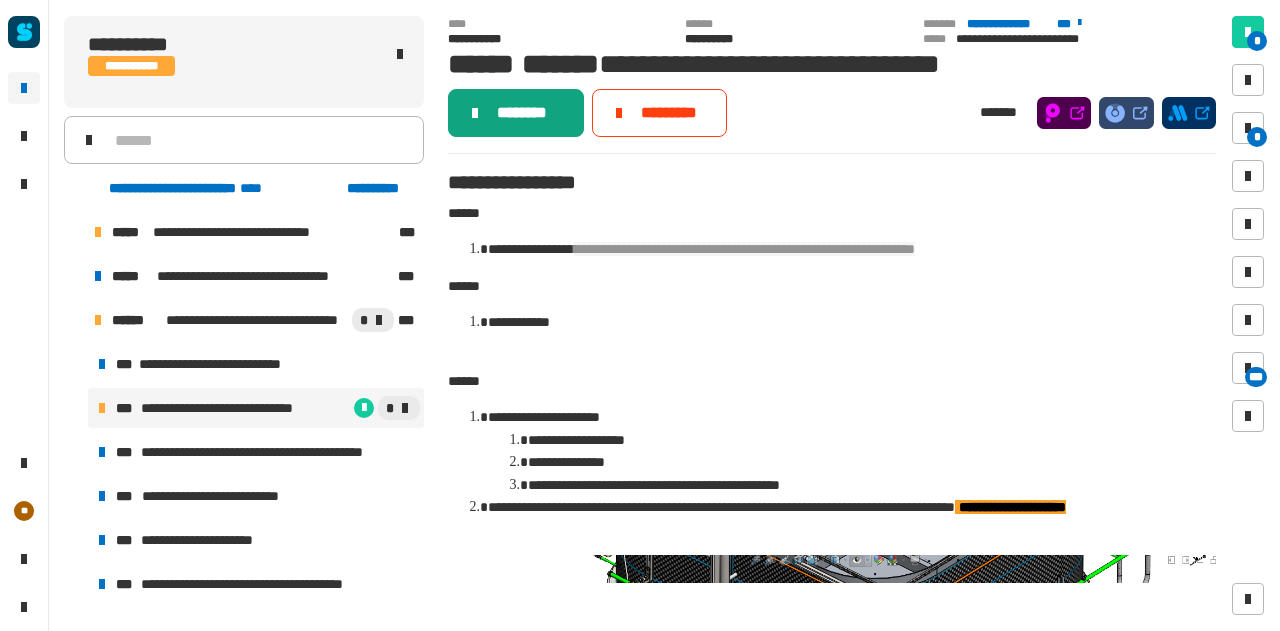 click on "********" 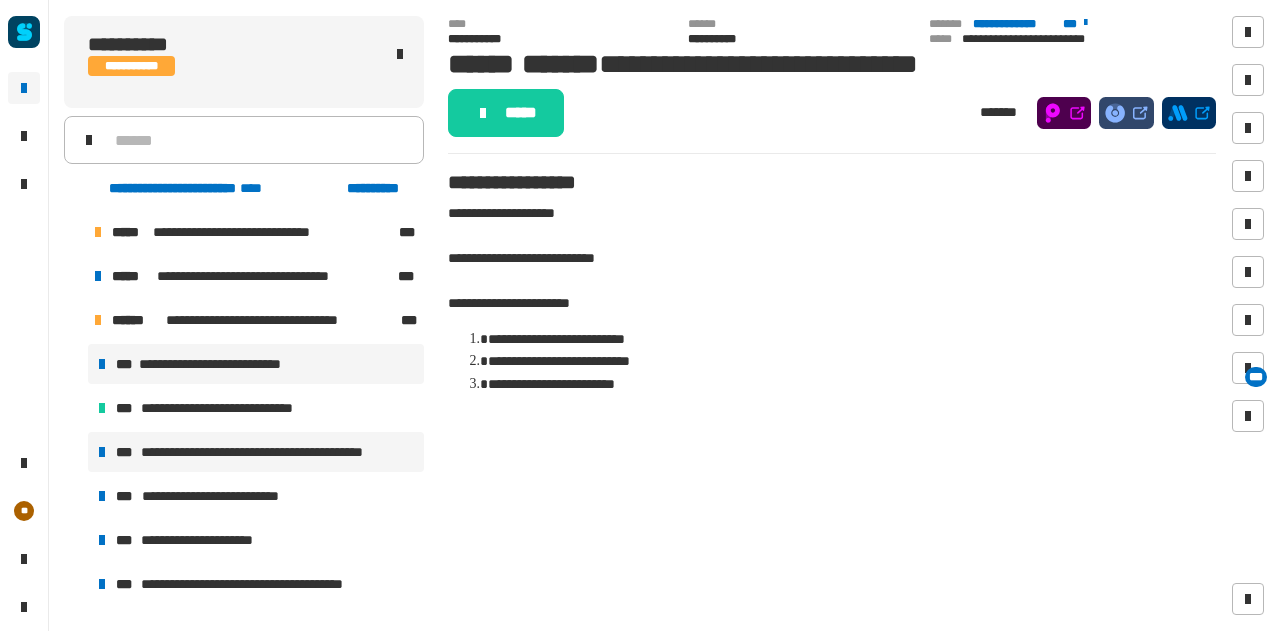 click on "**********" at bounding box center (271, 452) 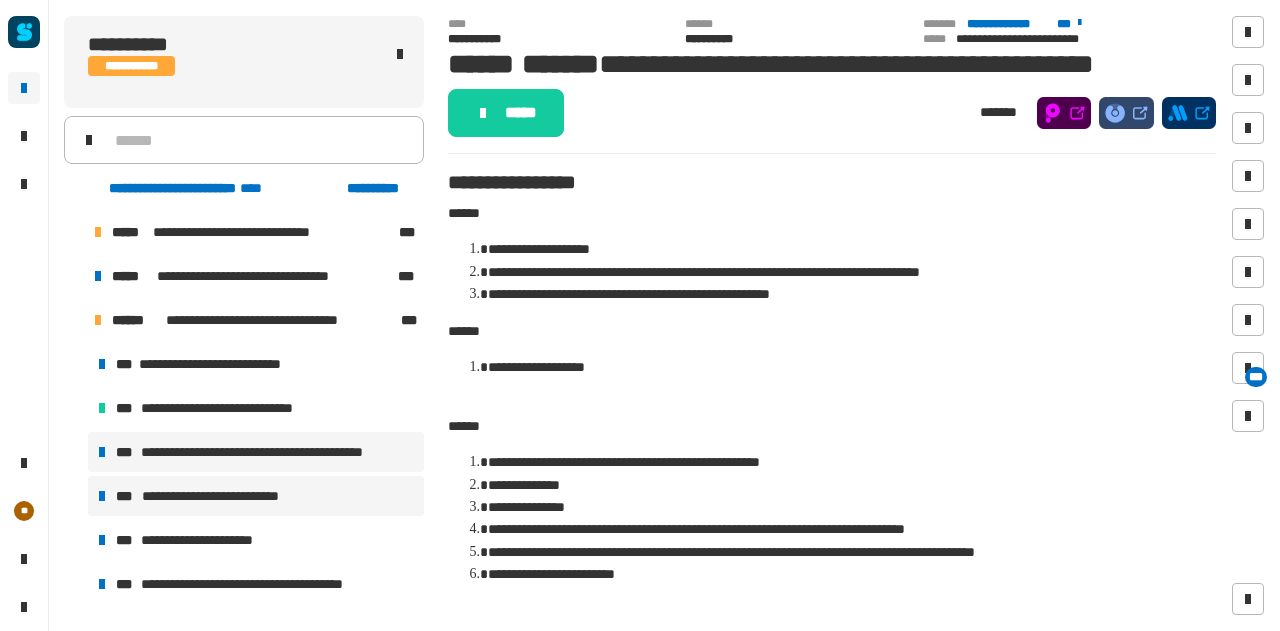 click on "**********" at bounding box center [219, 496] 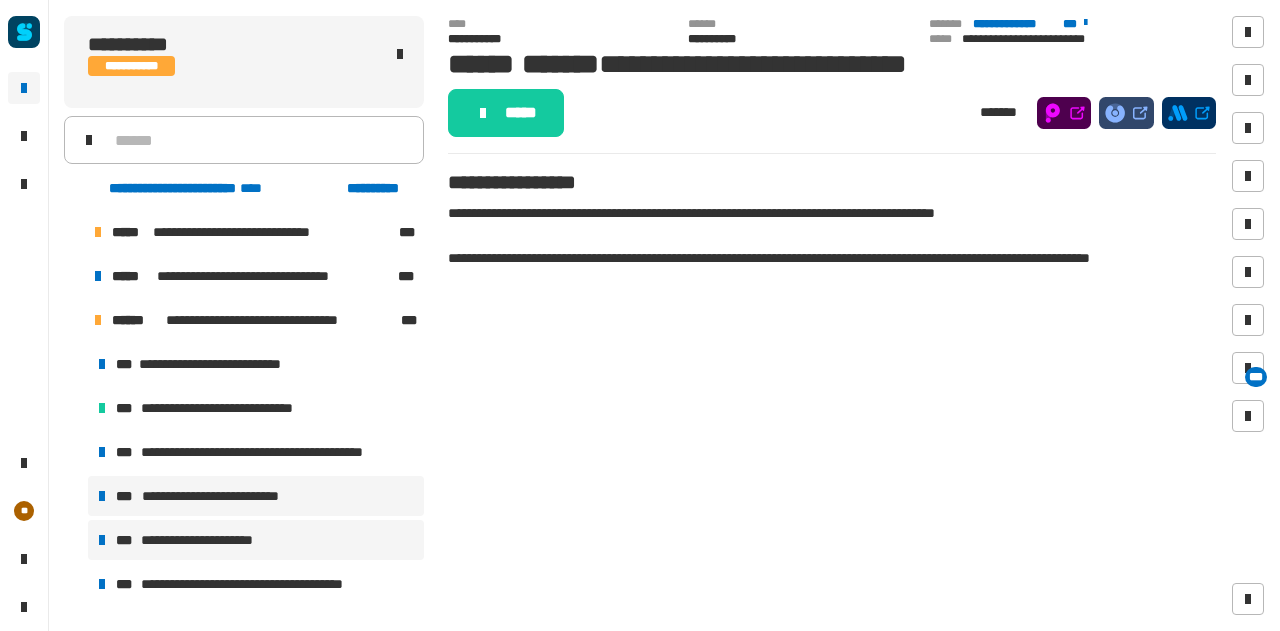 click on "**********" at bounding box center (205, 540) 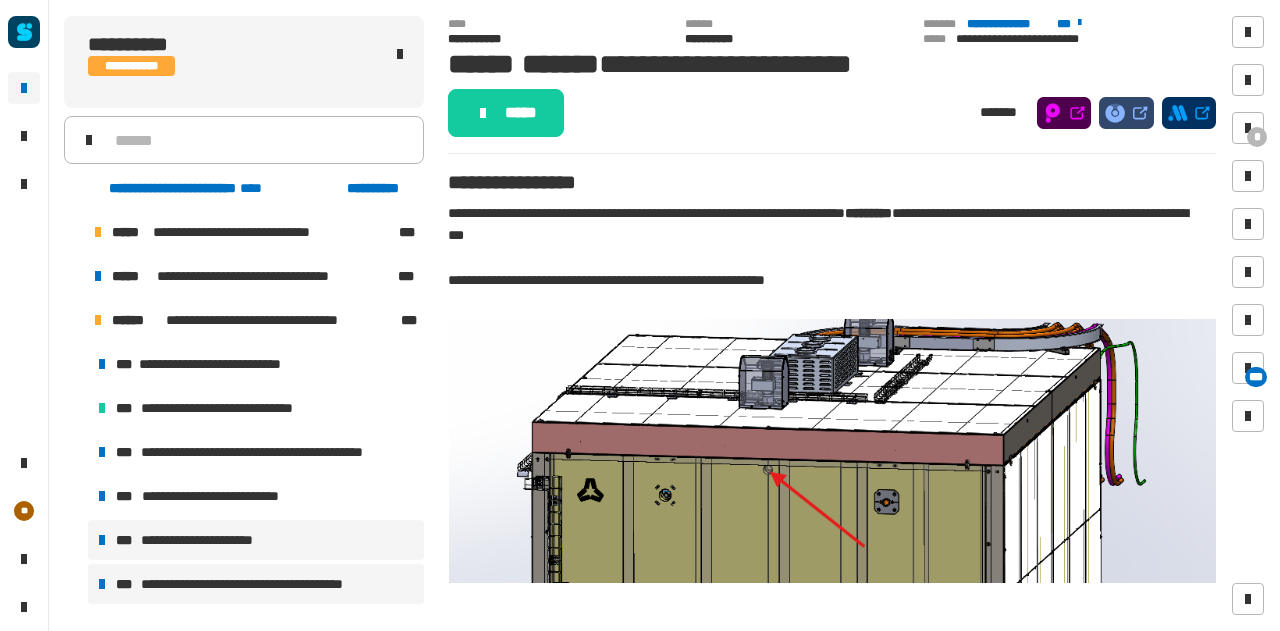click on "**********" at bounding box center [256, 584] 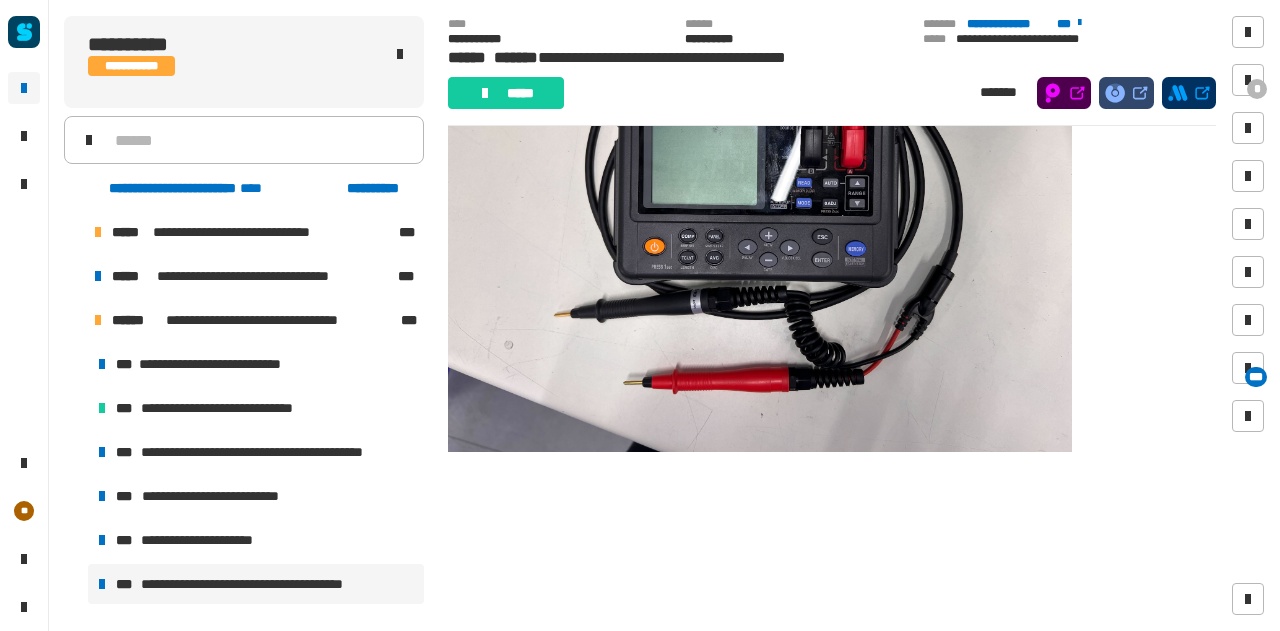 scroll, scrollTop: 0, scrollLeft: 0, axis: both 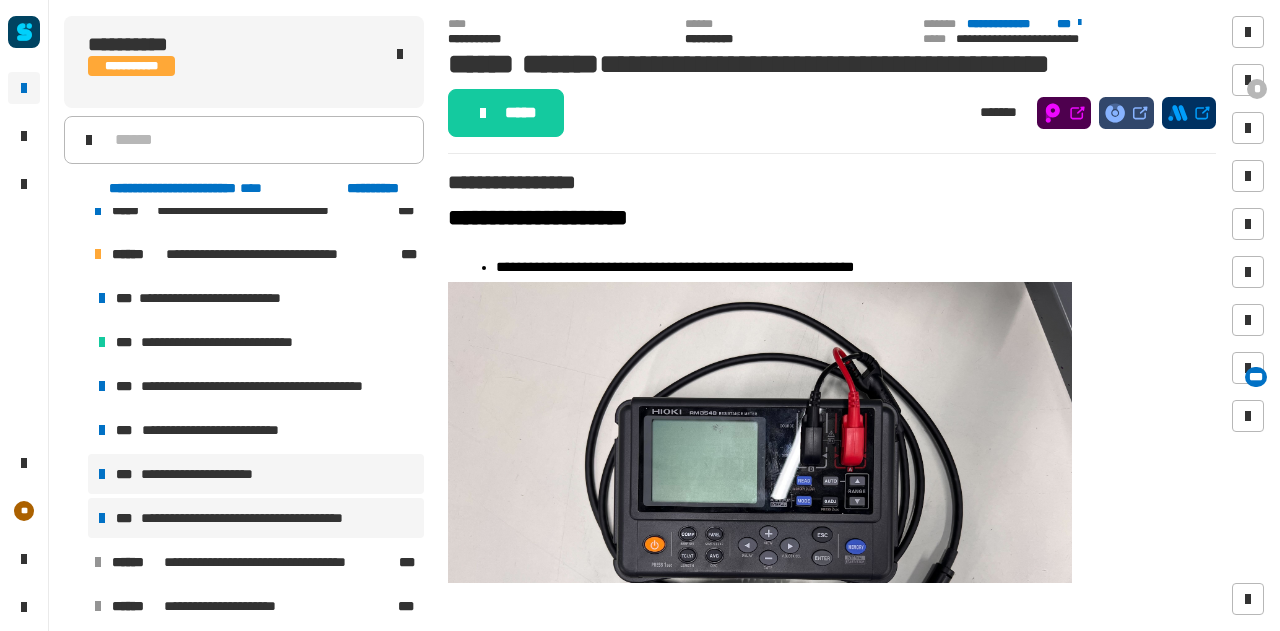 click on "**********" at bounding box center (205, 474) 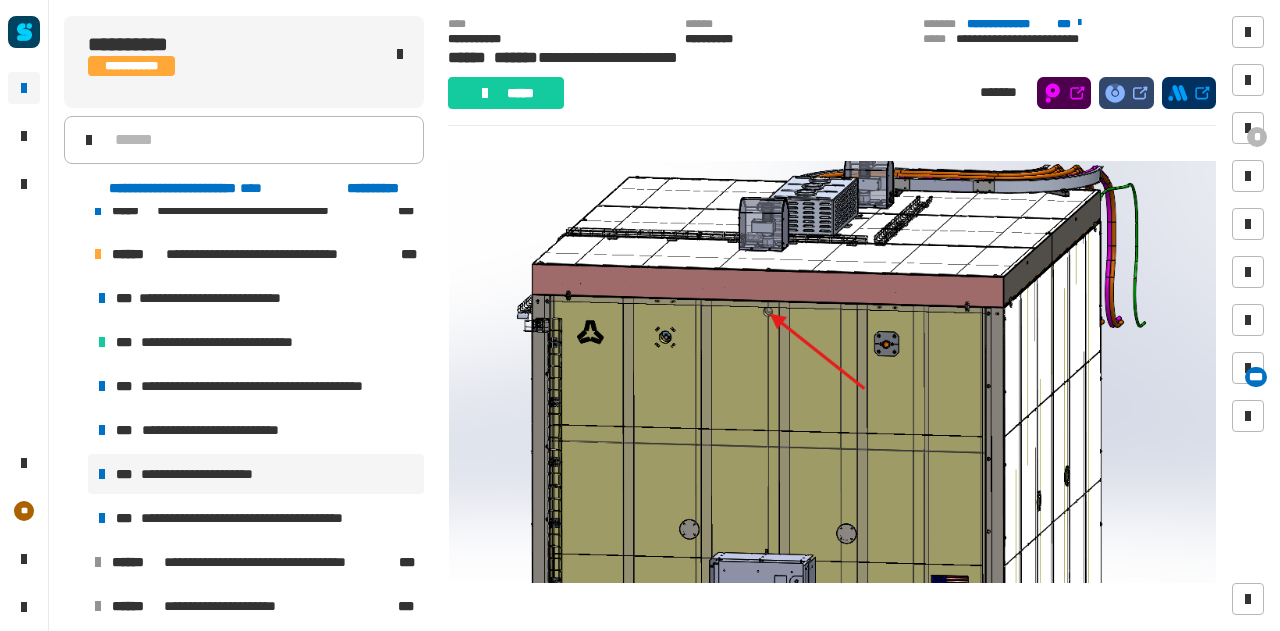 scroll, scrollTop: 129, scrollLeft: 0, axis: vertical 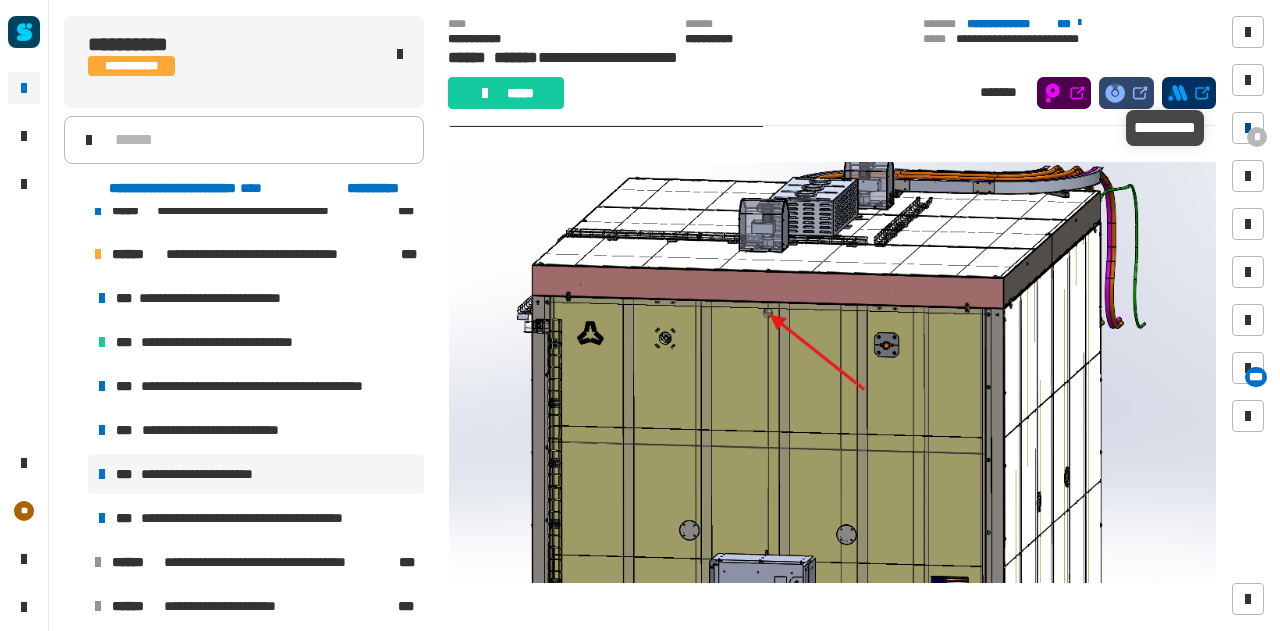 click at bounding box center (1248, 128) 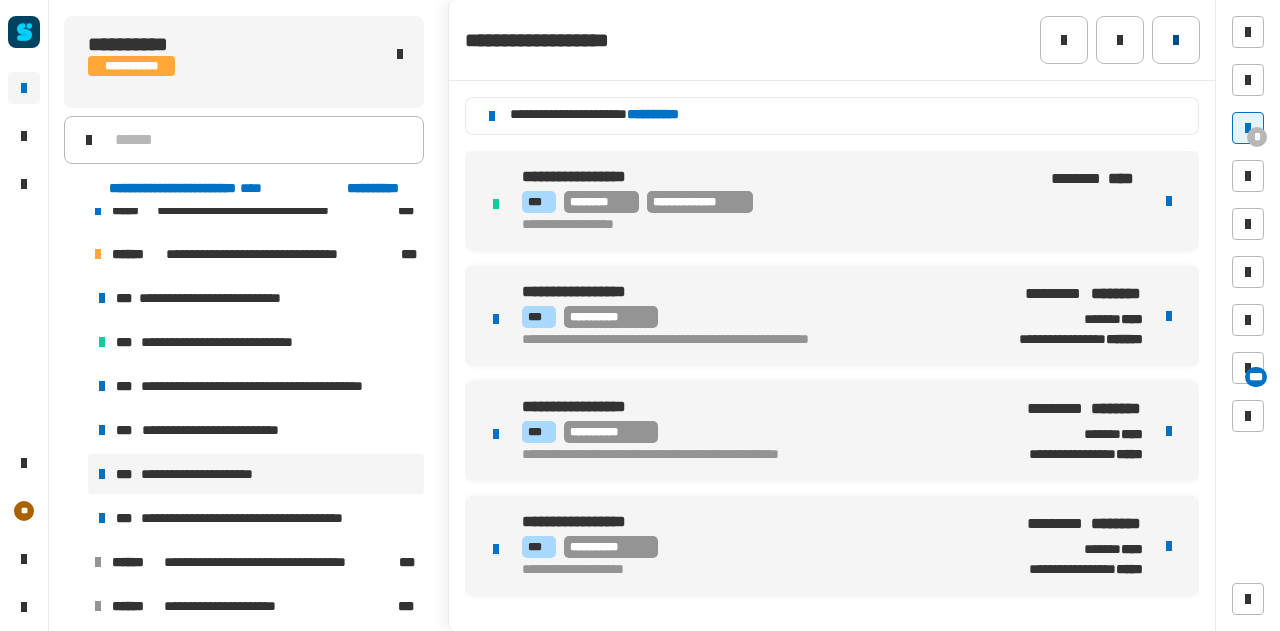 click 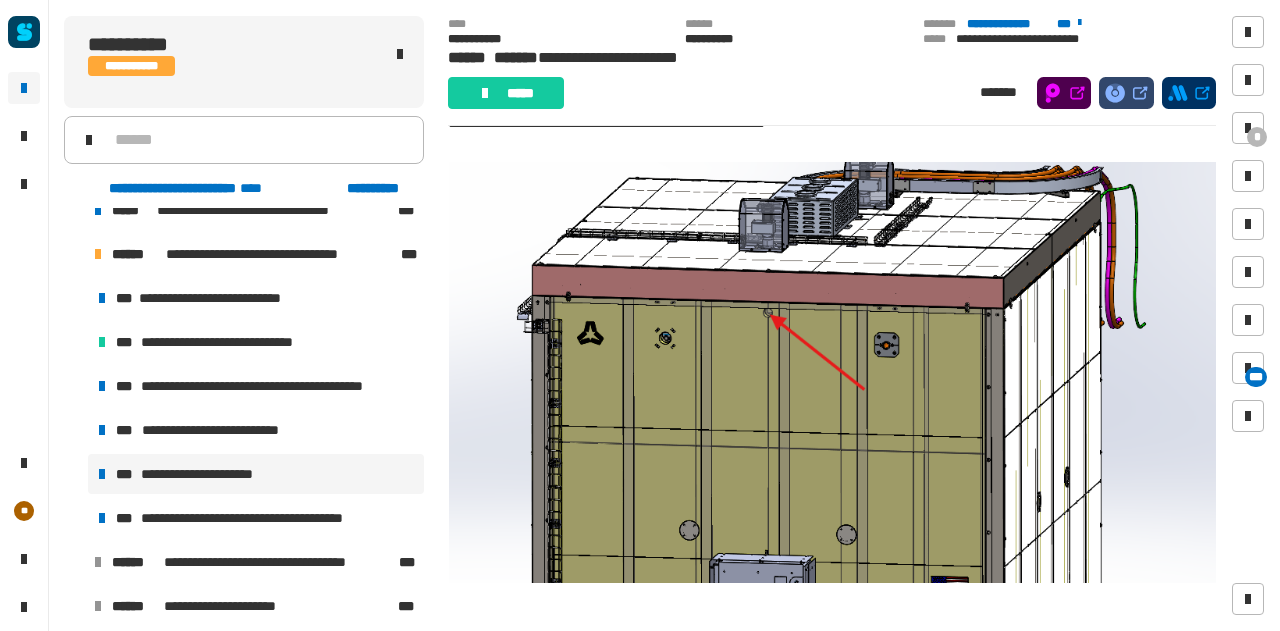 scroll, scrollTop: 0, scrollLeft: 2, axis: horizontal 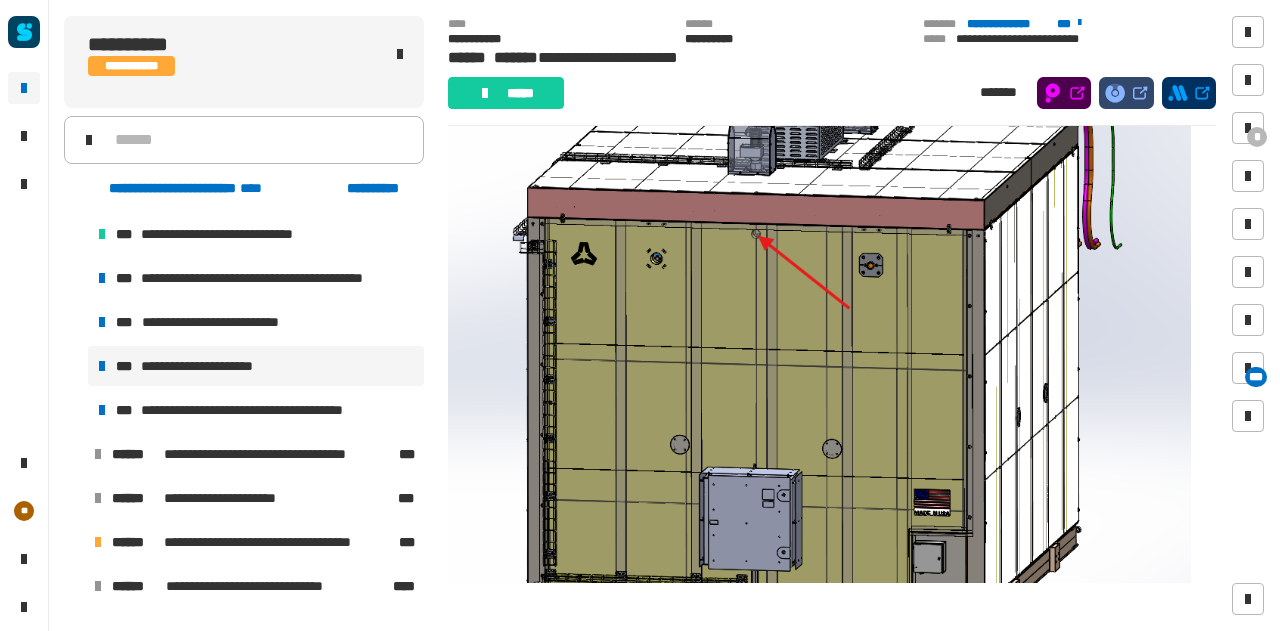 click at bounding box center [74, 454] 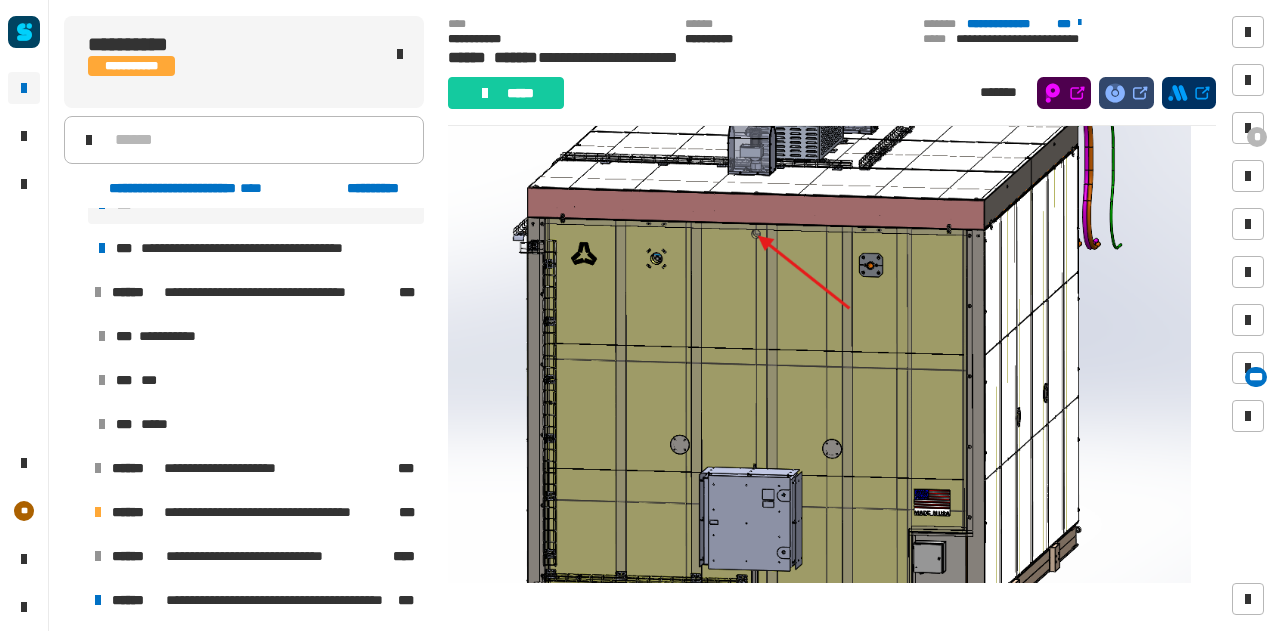 scroll, scrollTop: 336, scrollLeft: 0, axis: vertical 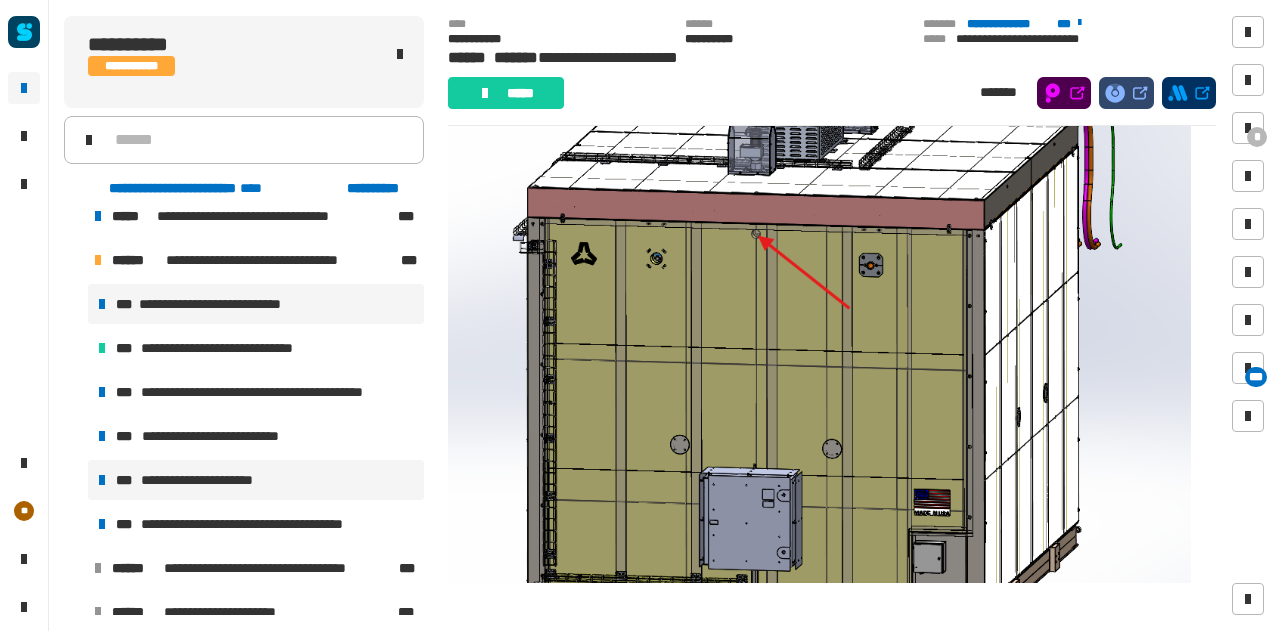 click on "**********" at bounding box center (256, 304) 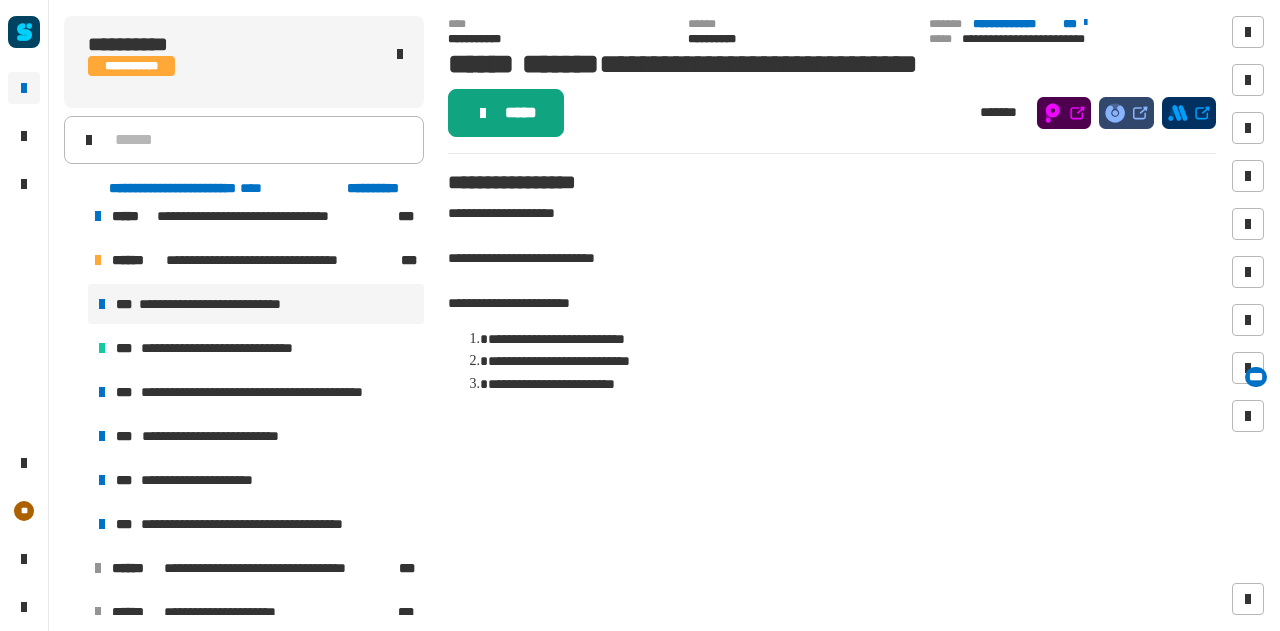 click on "*****" 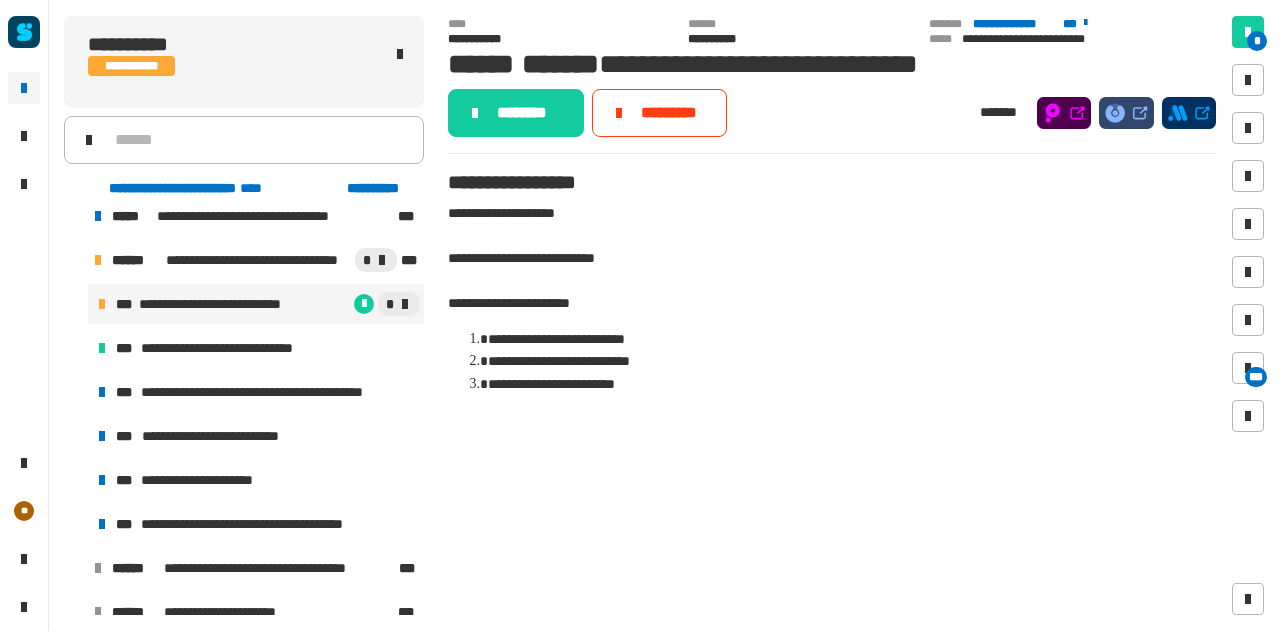 click on "********" 